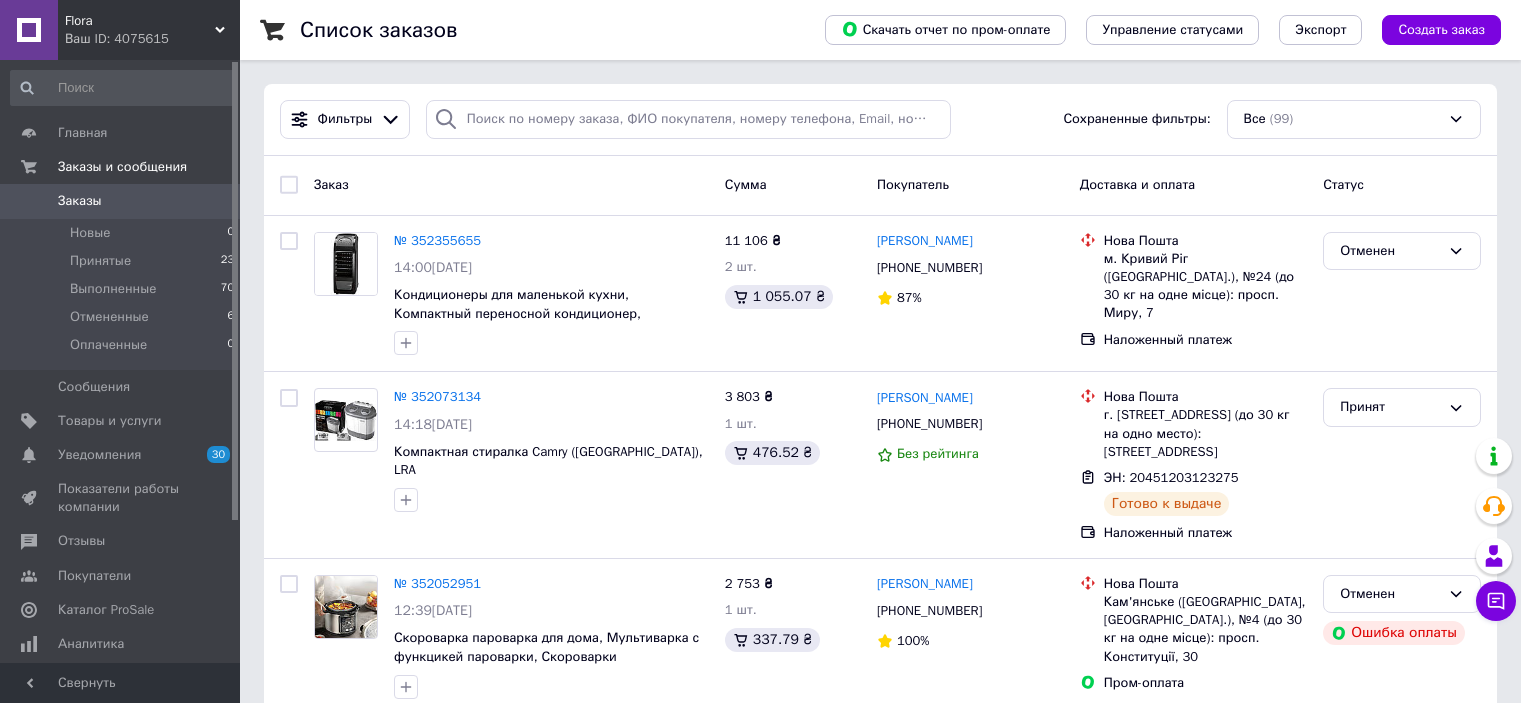 scroll, scrollTop: 0, scrollLeft: 0, axis: both 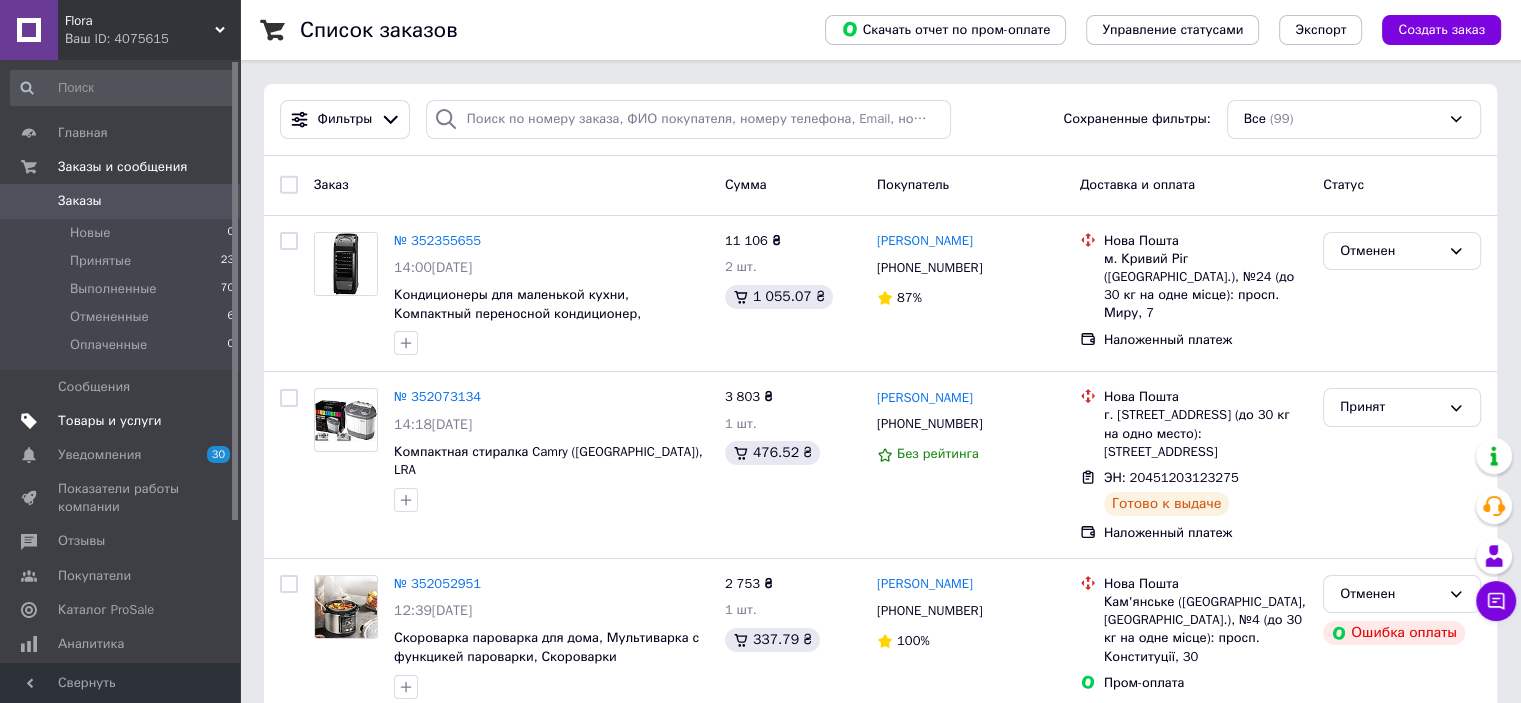 click on "Товары и услуги" at bounding box center [110, 421] 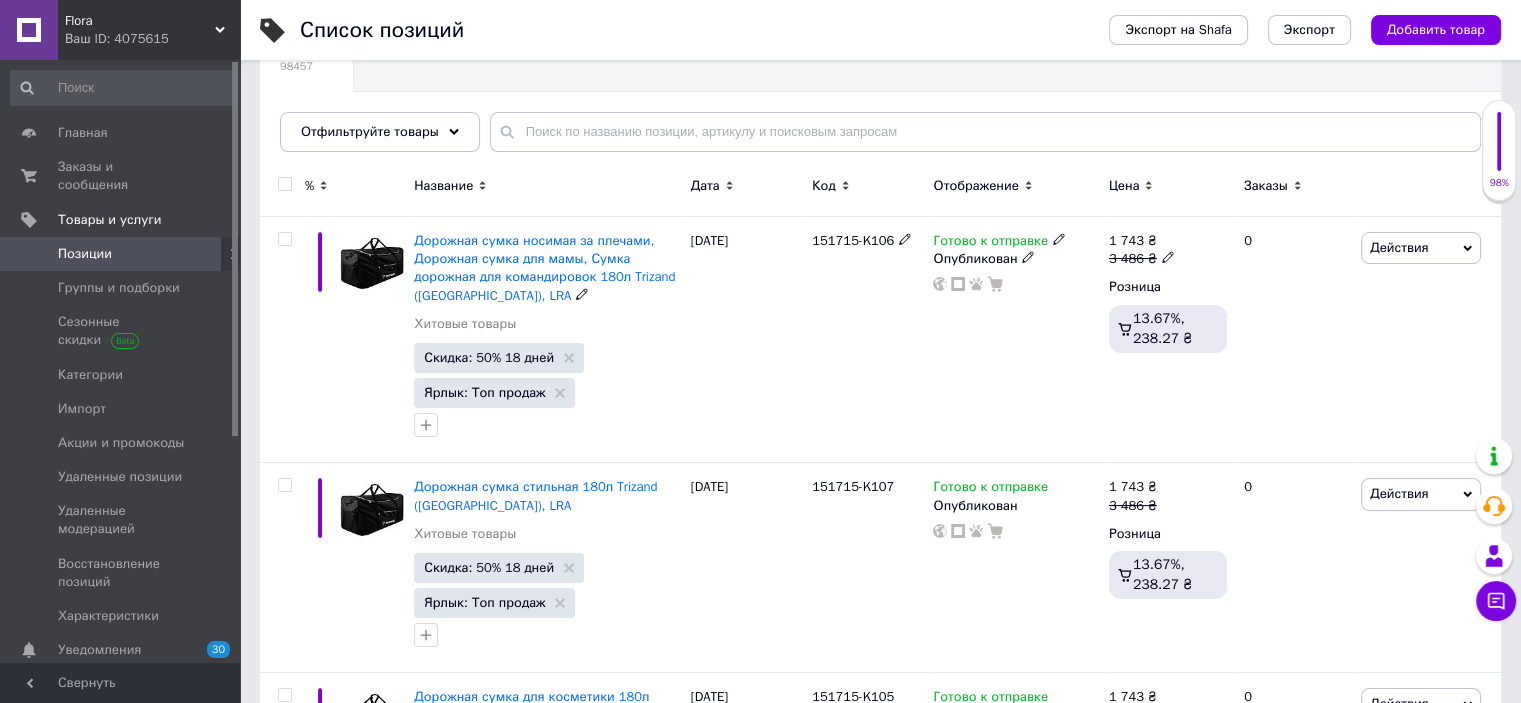 scroll, scrollTop: 200, scrollLeft: 0, axis: vertical 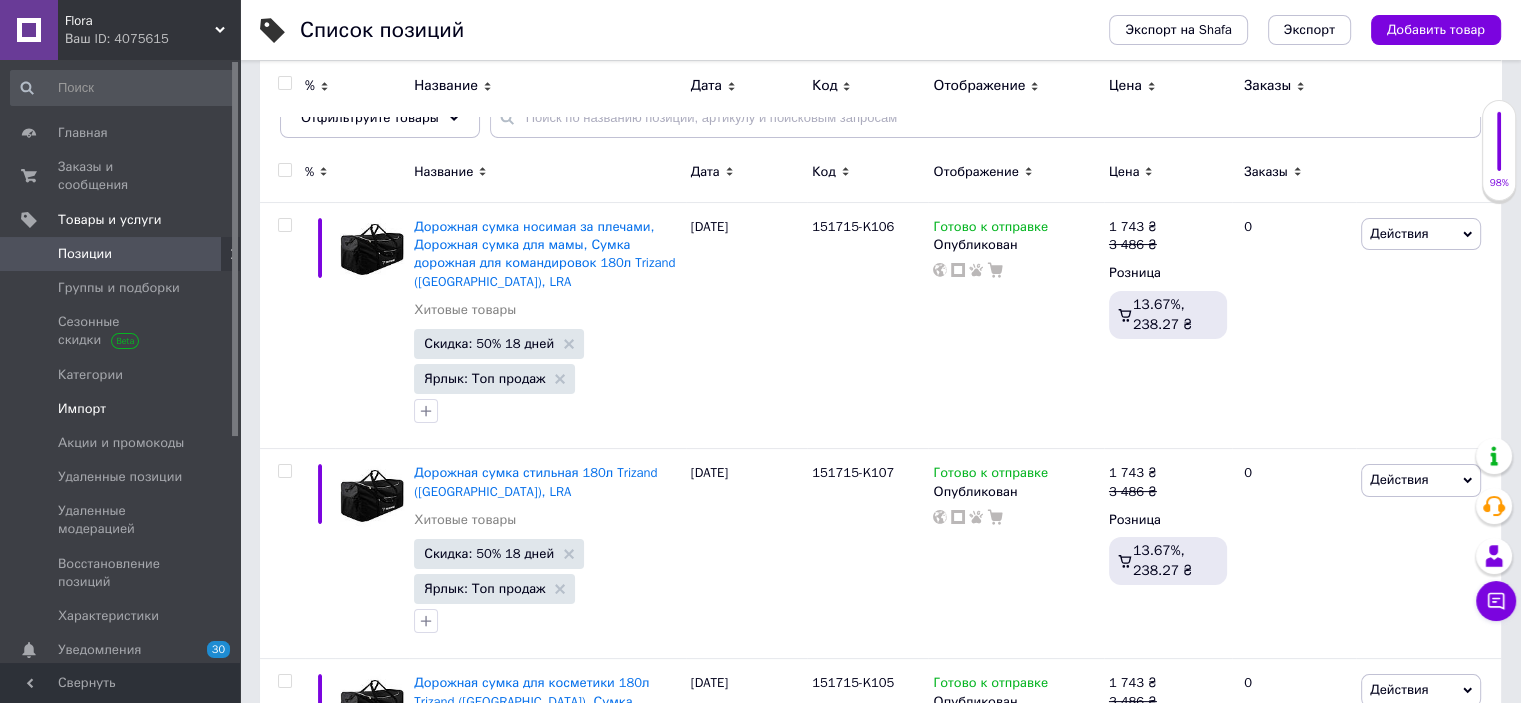 click on "Импорт" at bounding box center [123, 409] 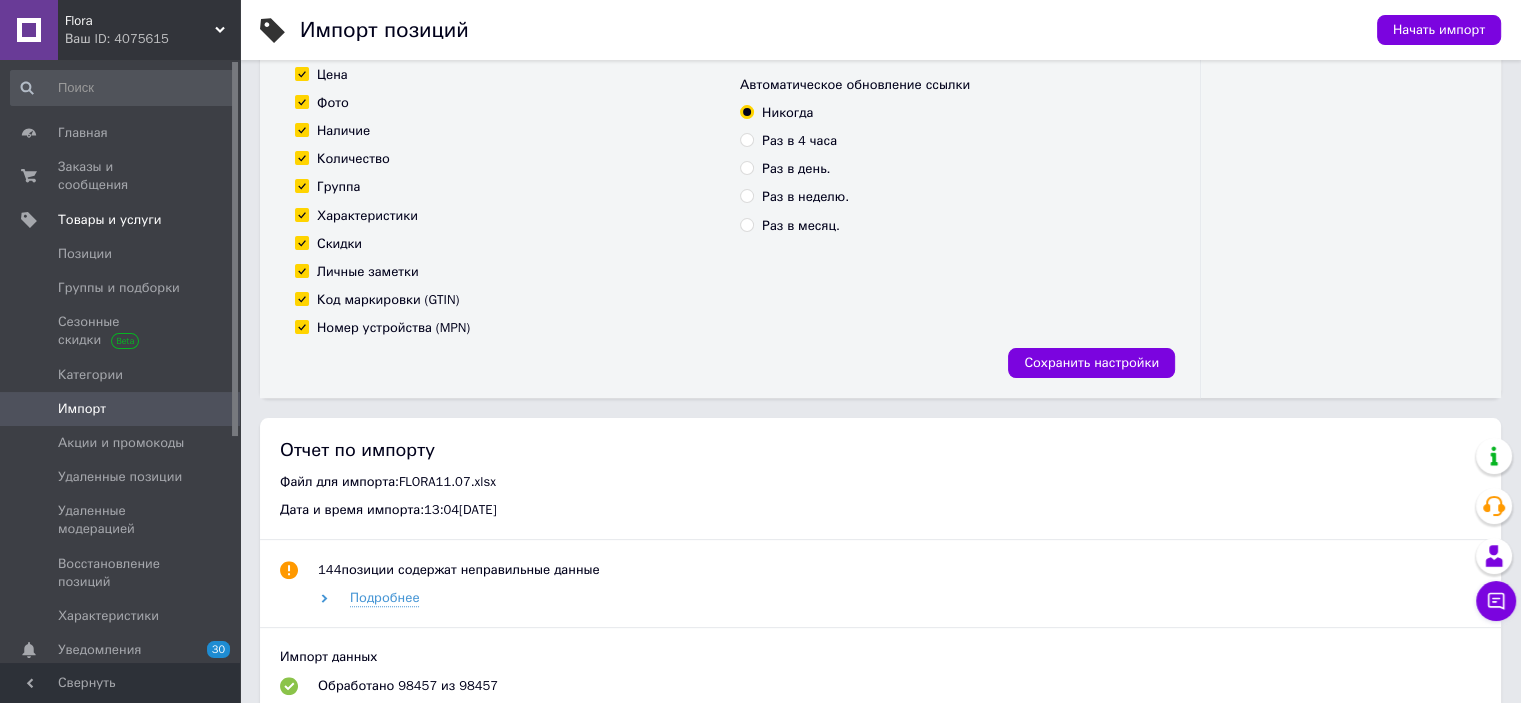 scroll, scrollTop: 800, scrollLeft: 0, axis: vertical 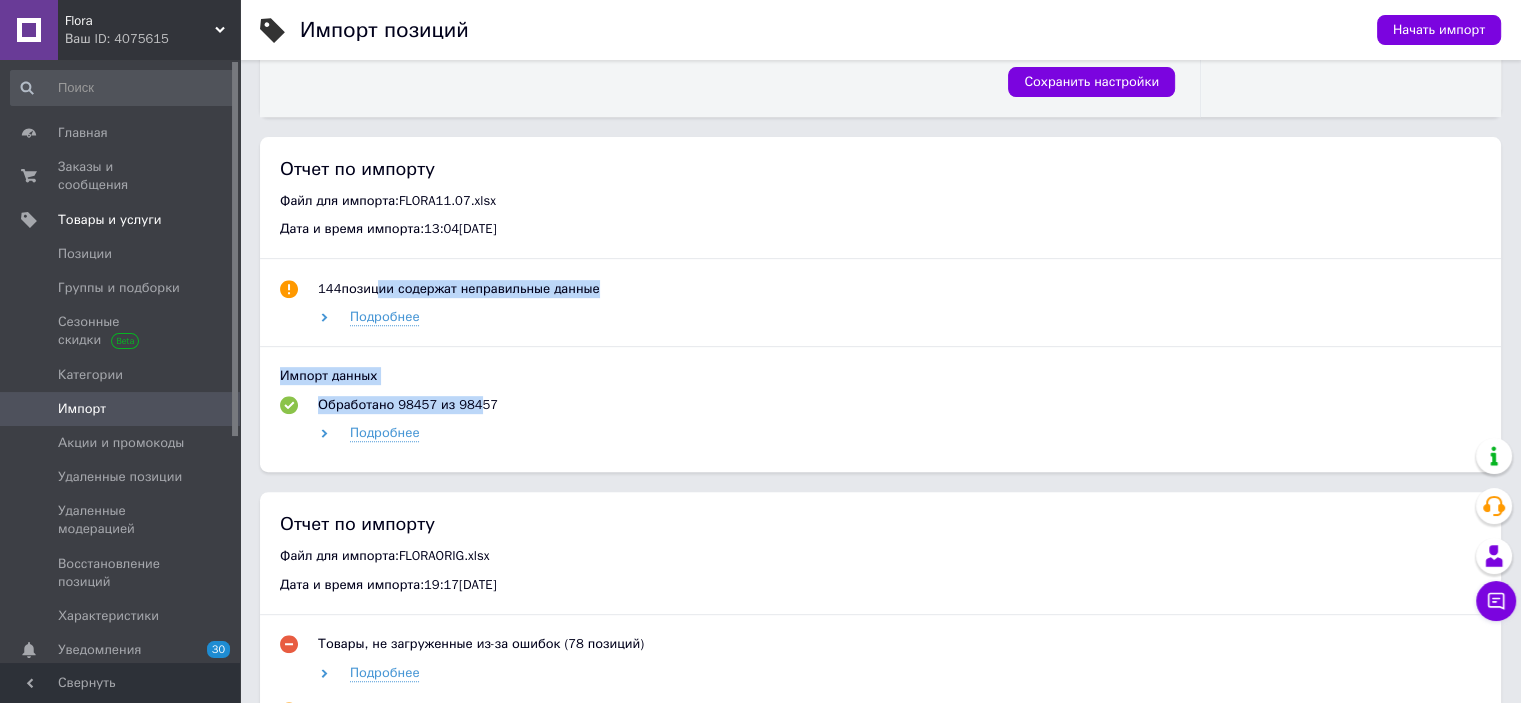 drag, startPoint x: 474, startPoint y: 405, endPoint x: 373, endPoint y: 297, distance: 147.86818 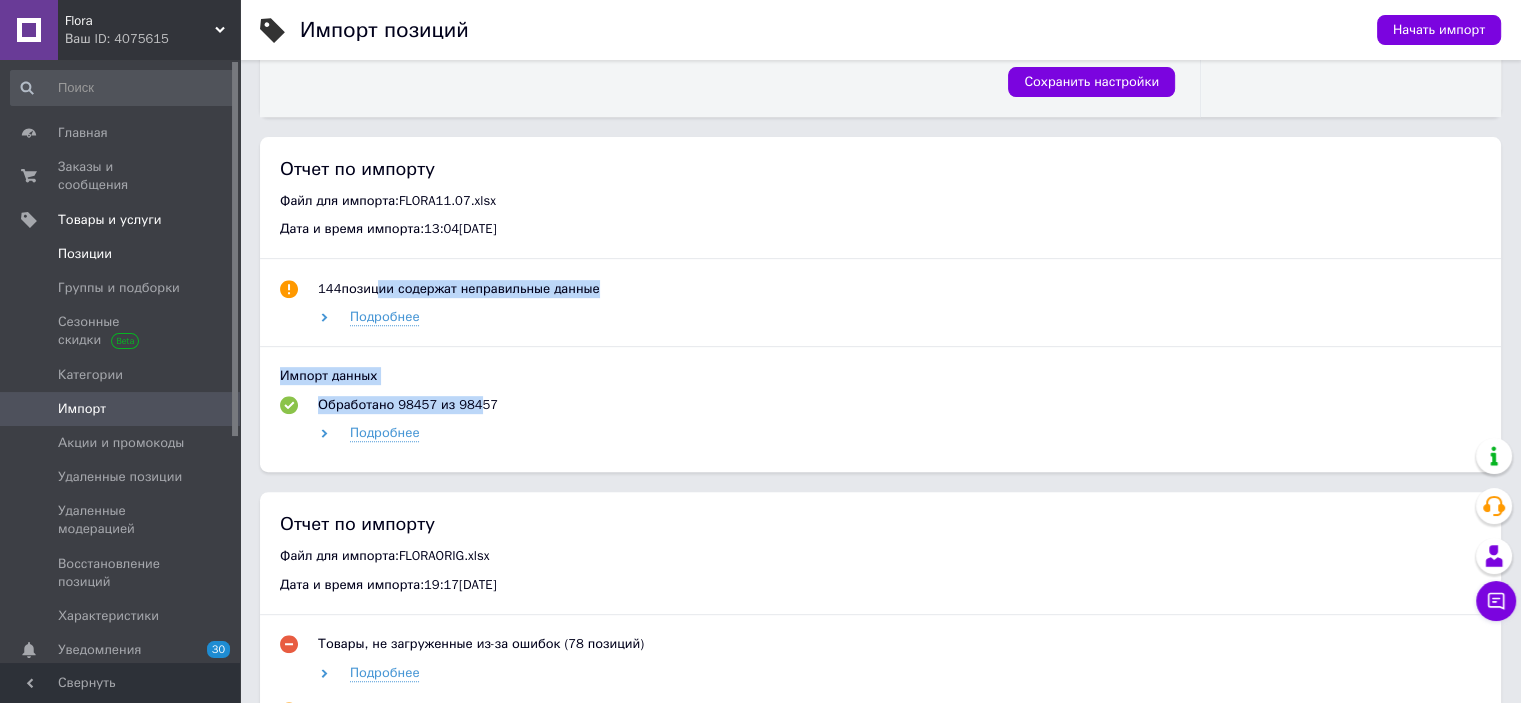 click on "Позиции" at bounding box center [123, 254] 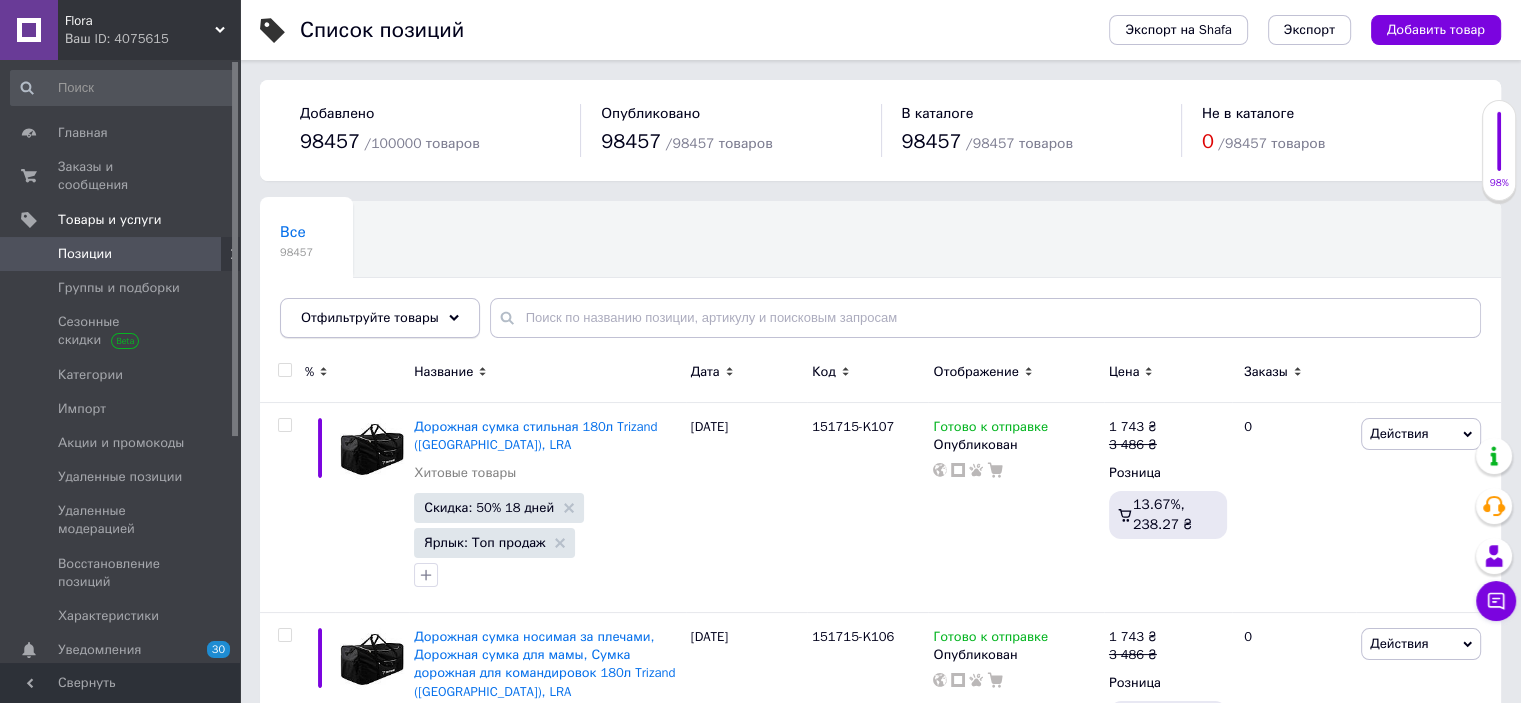 click on "Отфильтруйте товары" at bounding box center (370, 317) 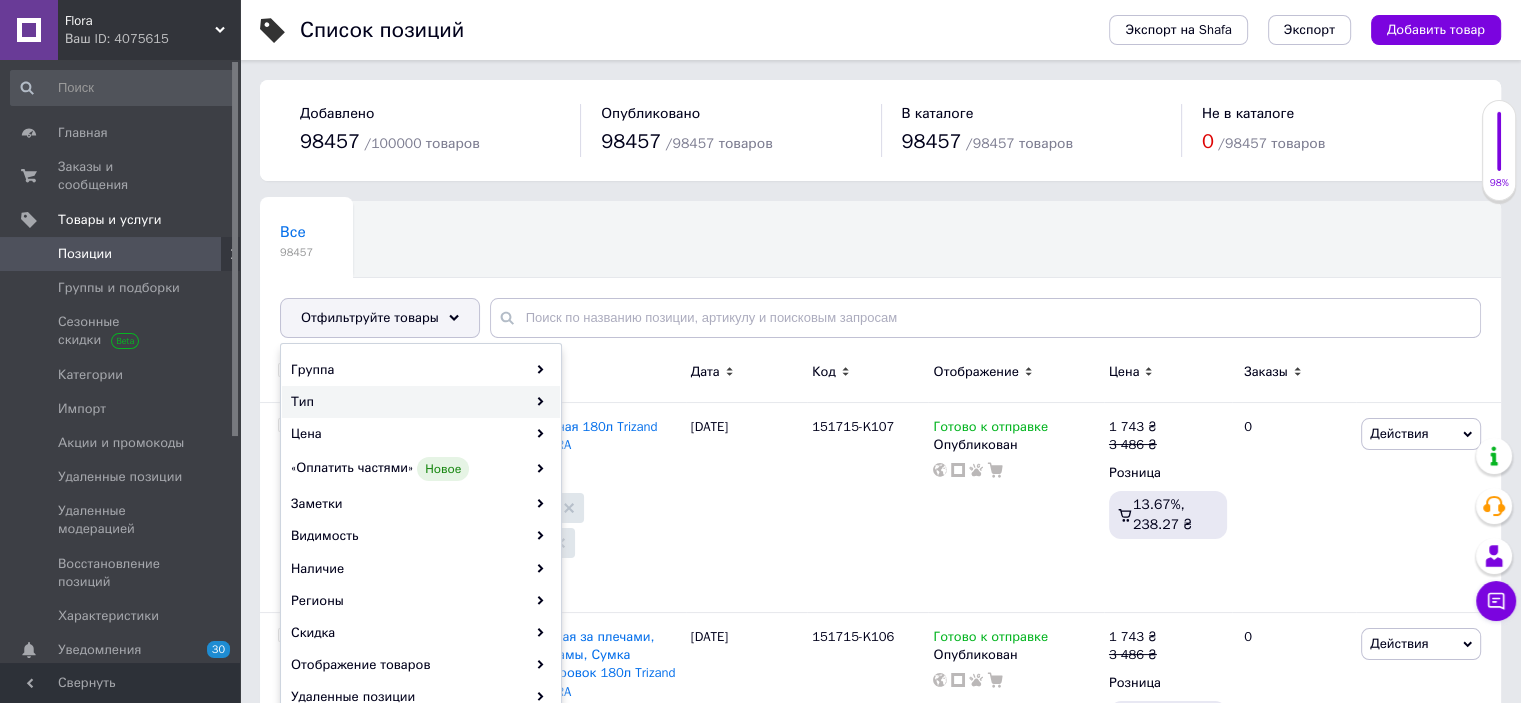 click on "Тип" at bounding box center [421, 402] 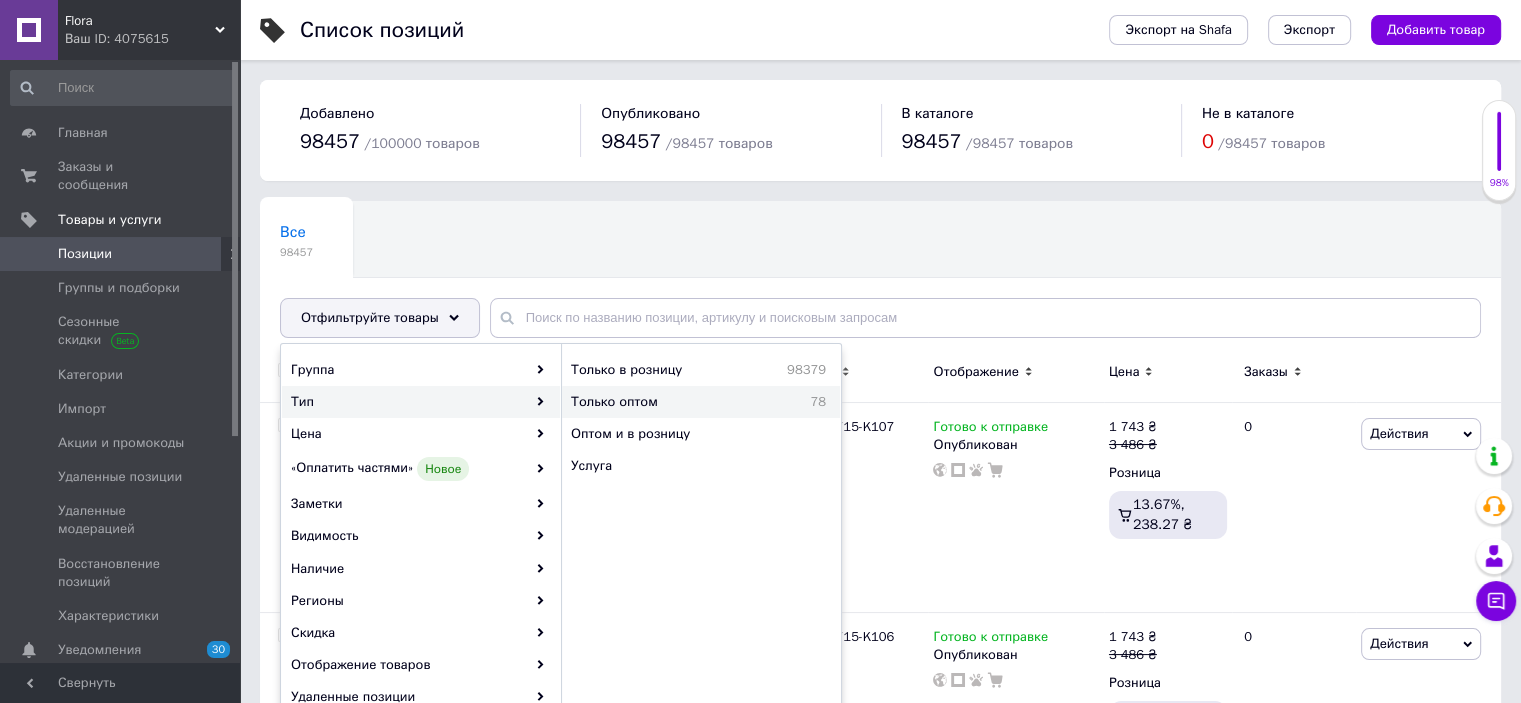 click on "Только оптом" at bounding box center (669, 402) 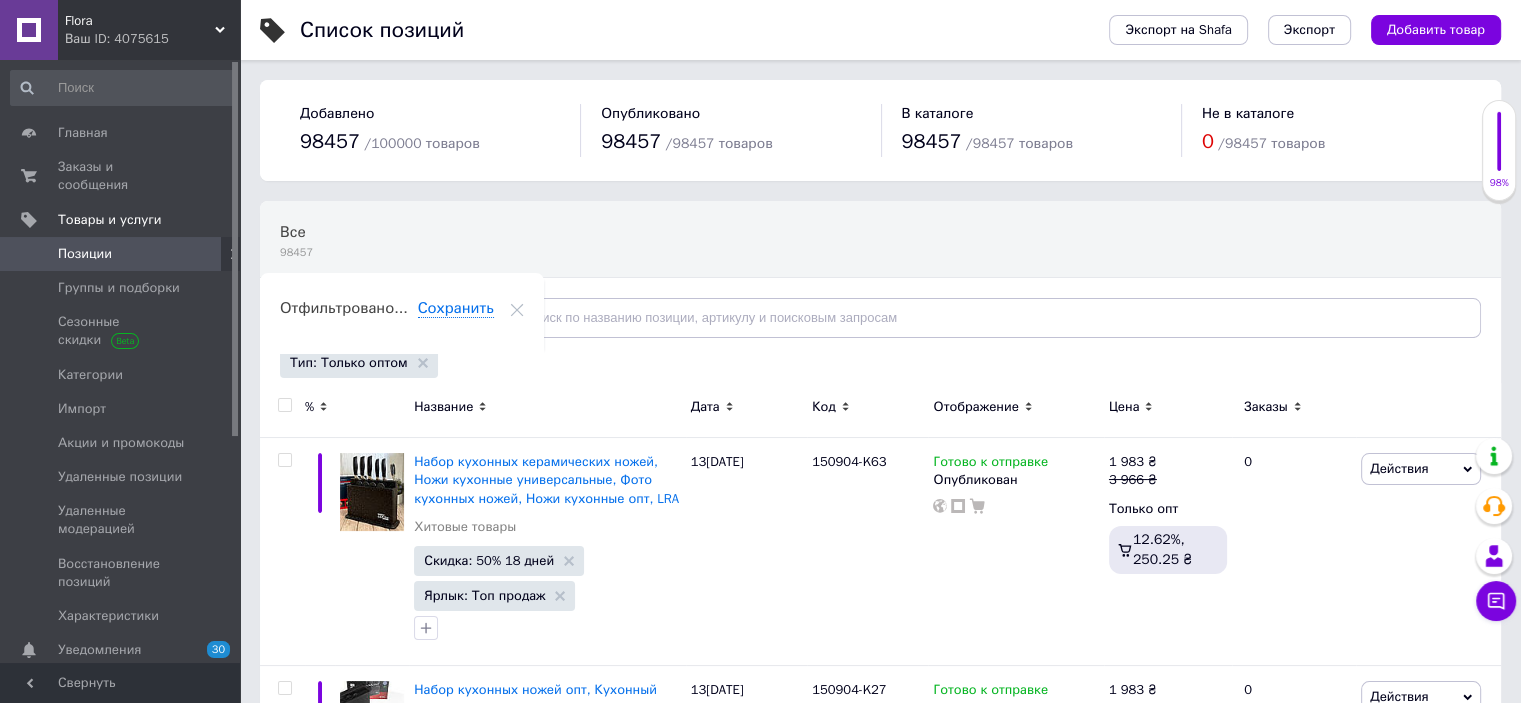 click at bounding box center (284, 405) 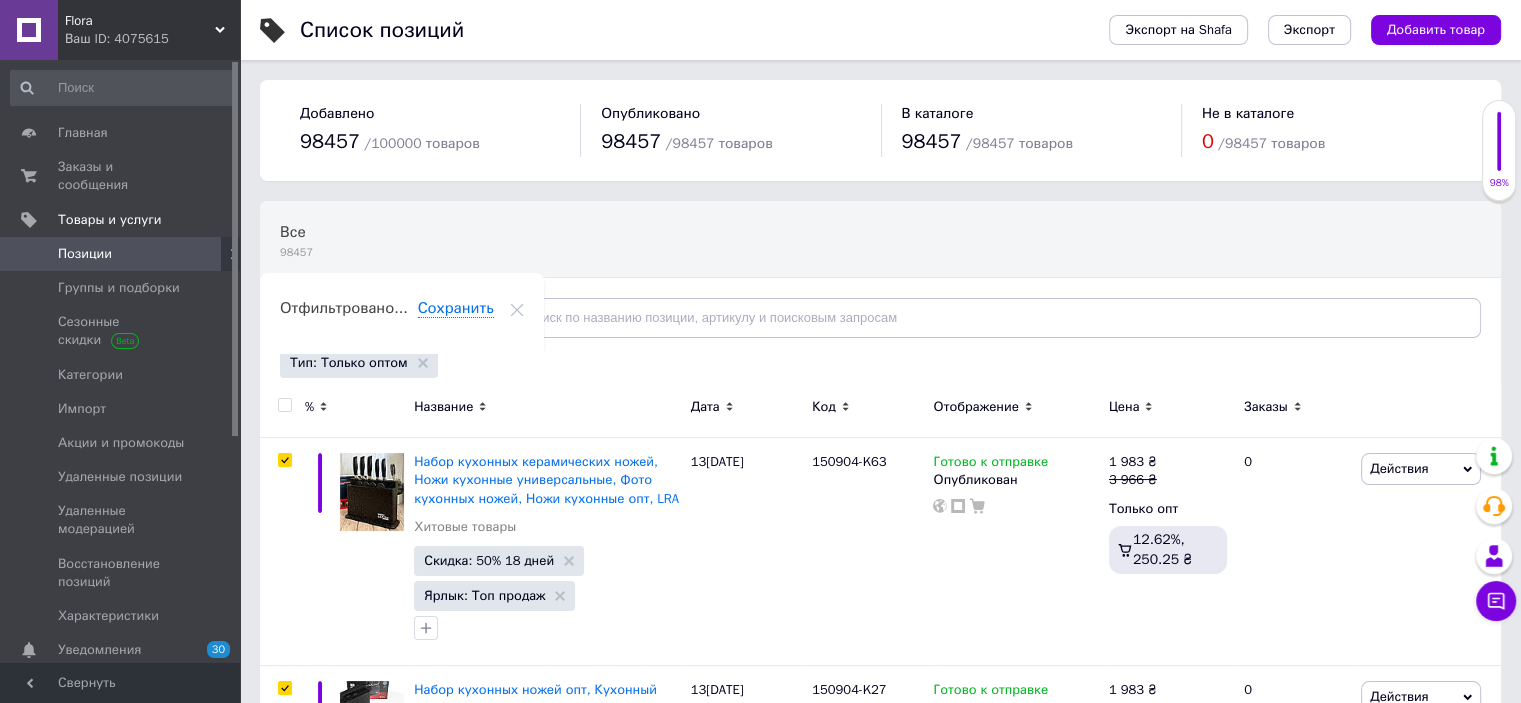 checkbox on "true" 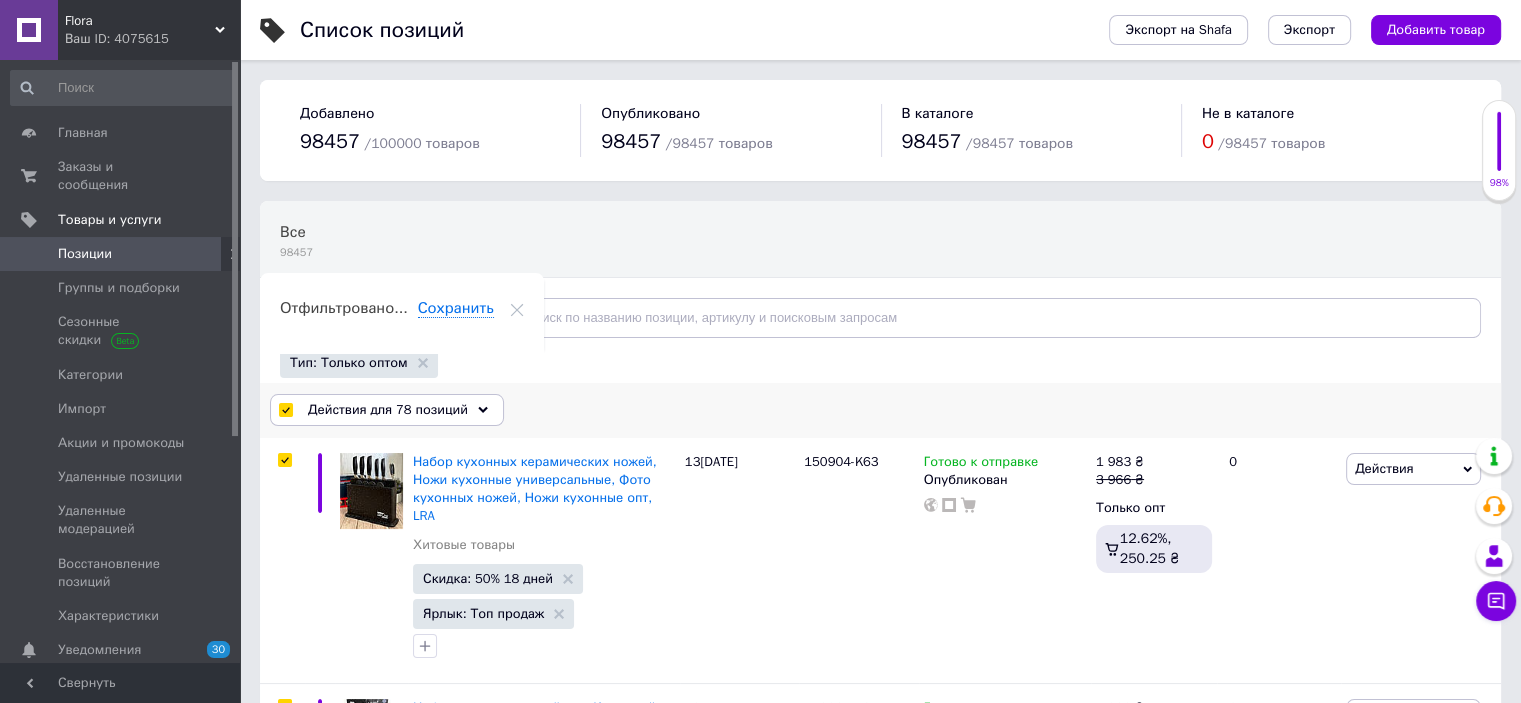 click on "Действия для 78 позиций" at bounding box center (388, 410) 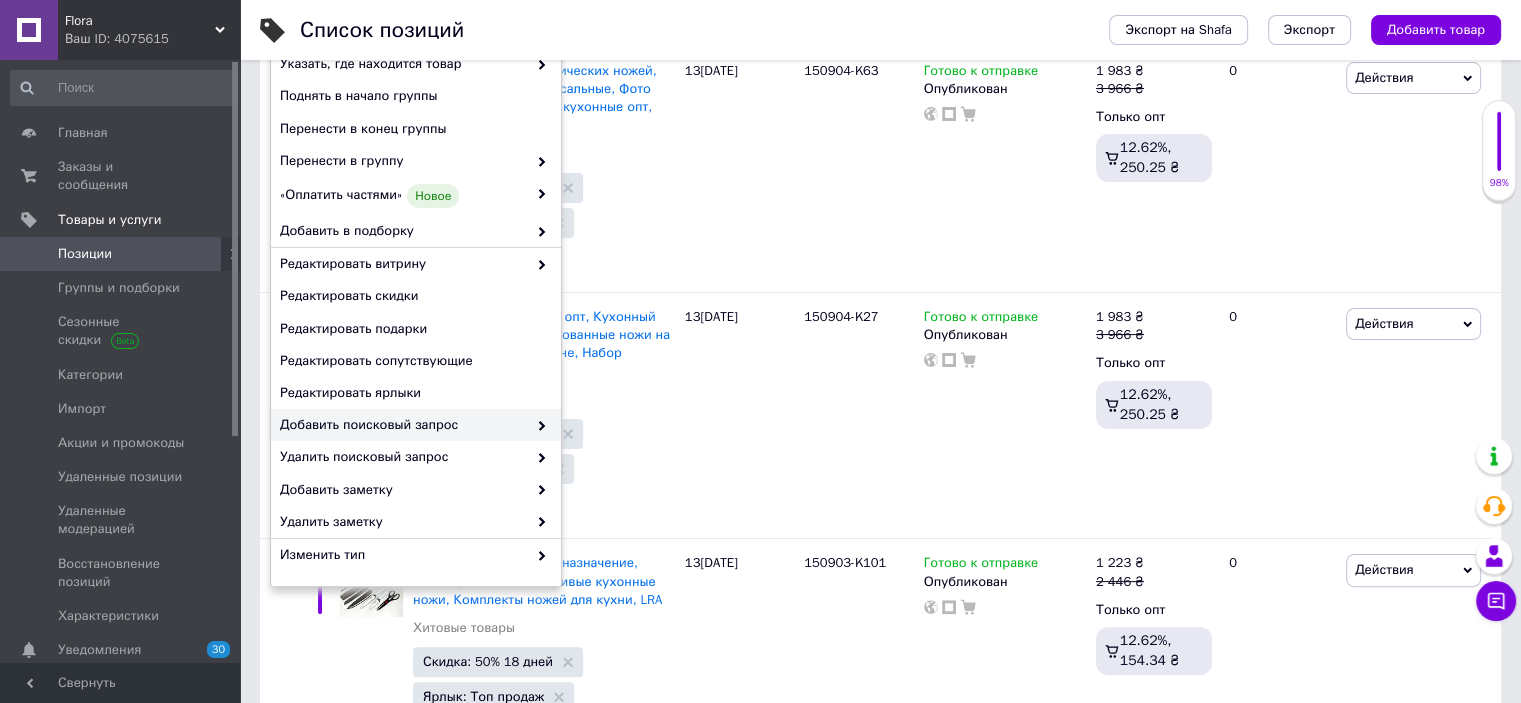 scroll, scrollTop: 400, scrollLeft: 0, axis: vertical 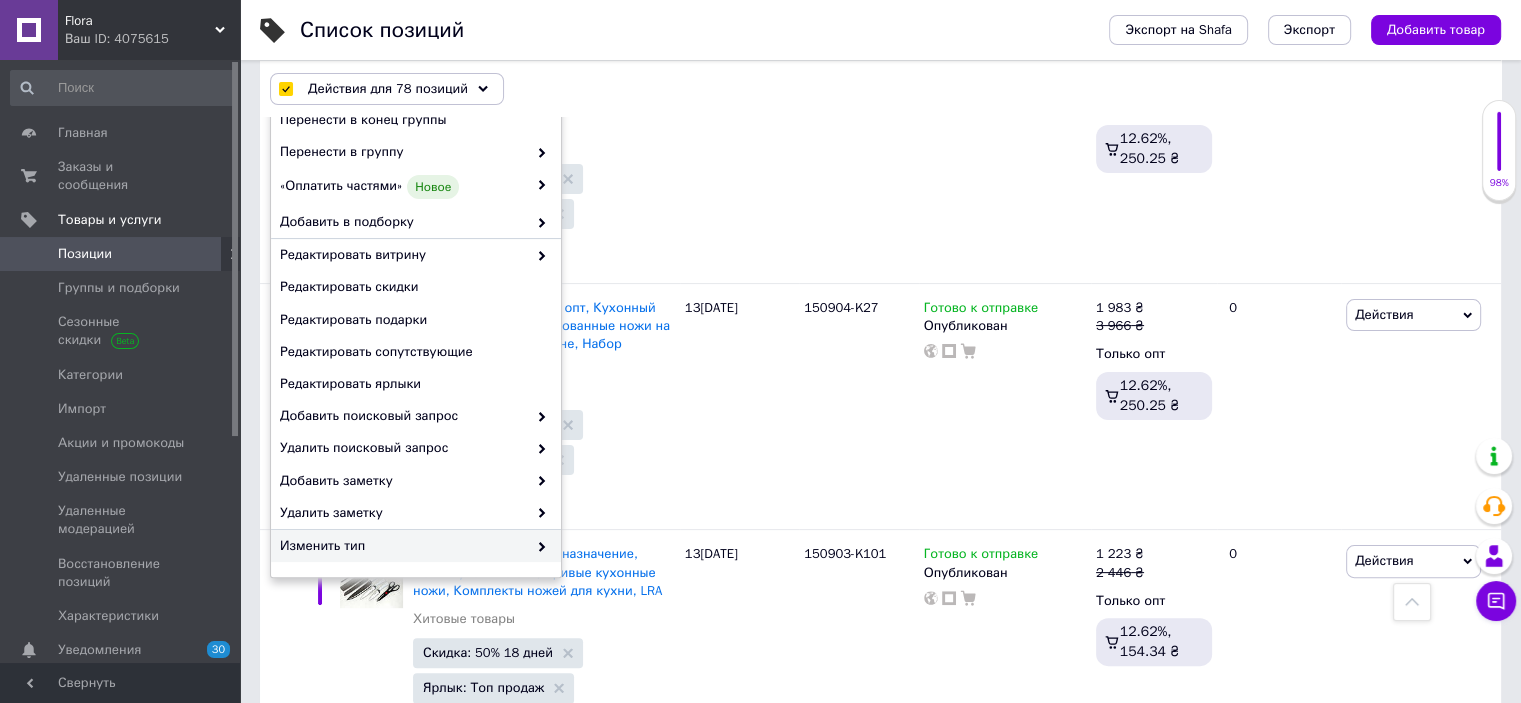 click on "Изменить тип" at bounding box center [403, 546] 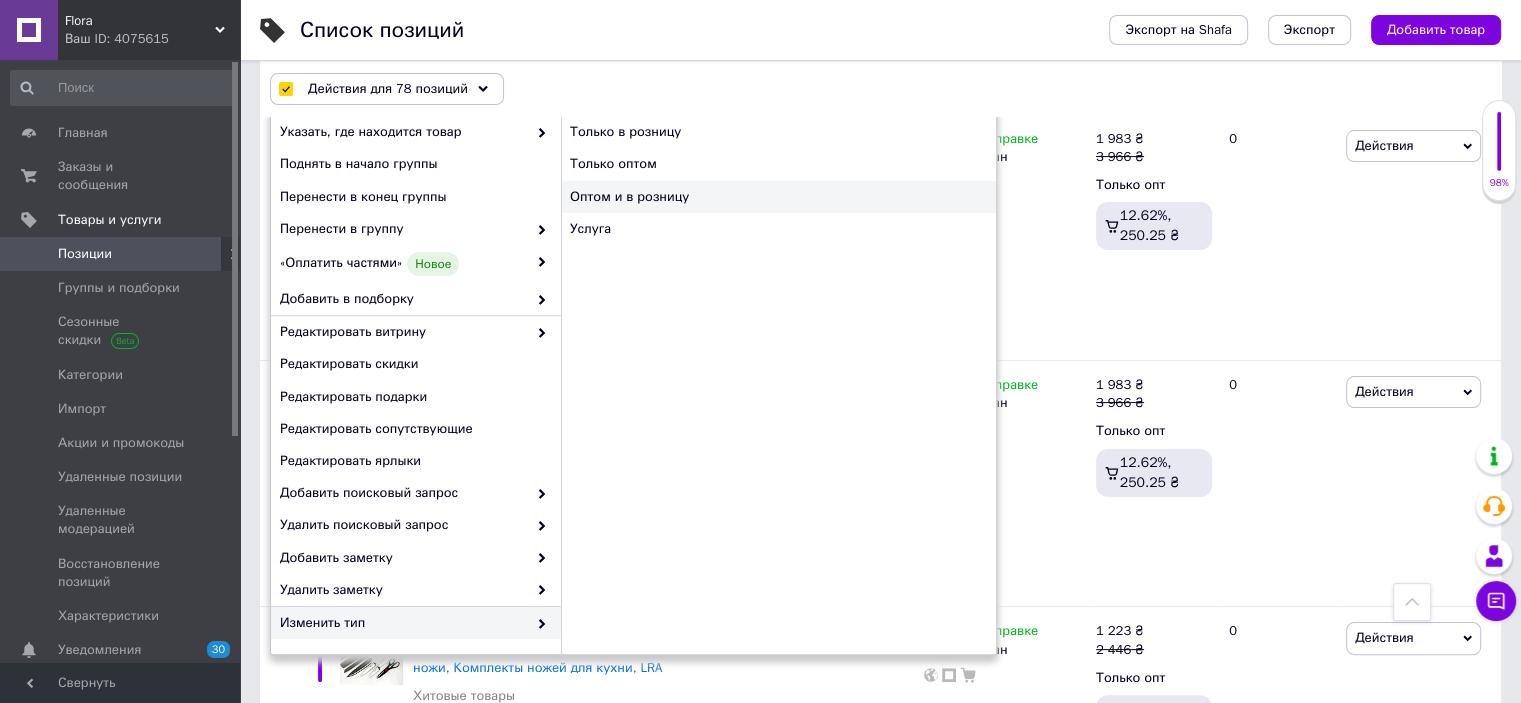 scroll, scrollTop: 100, scrollLeft: 0, axis: vertical 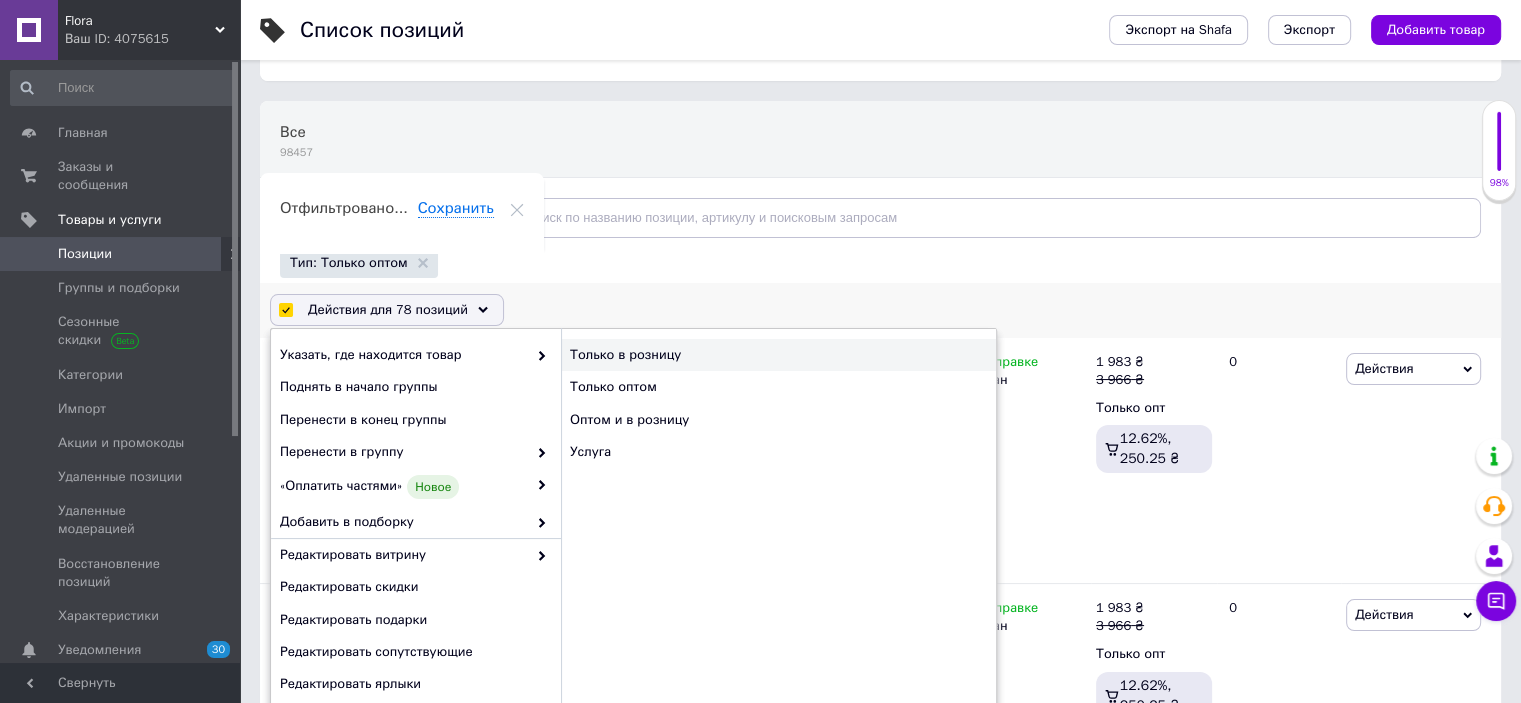 click on "Только в розницу" at bounding box center [778, 355] 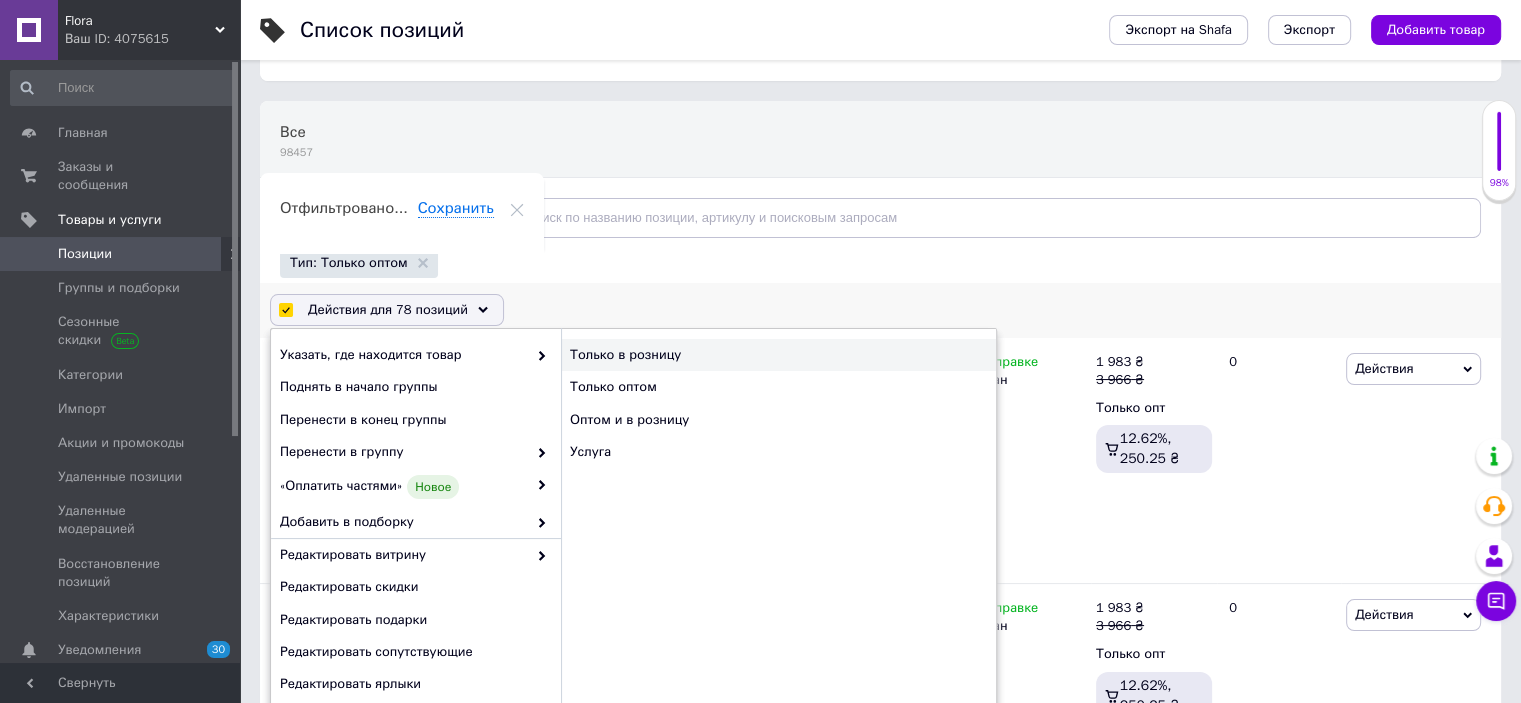 checkbox on "false" 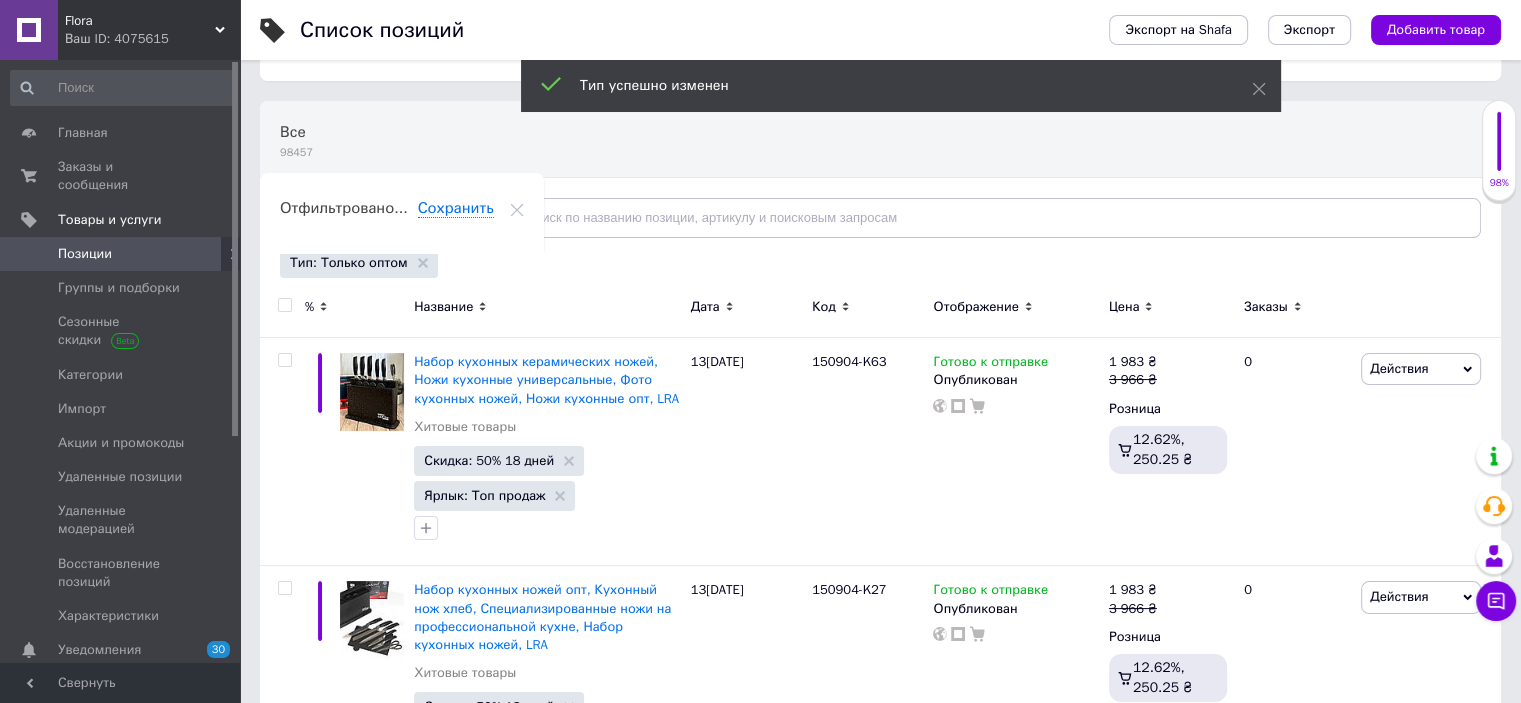 click on "Позиции" at bounding box center (85, 254) 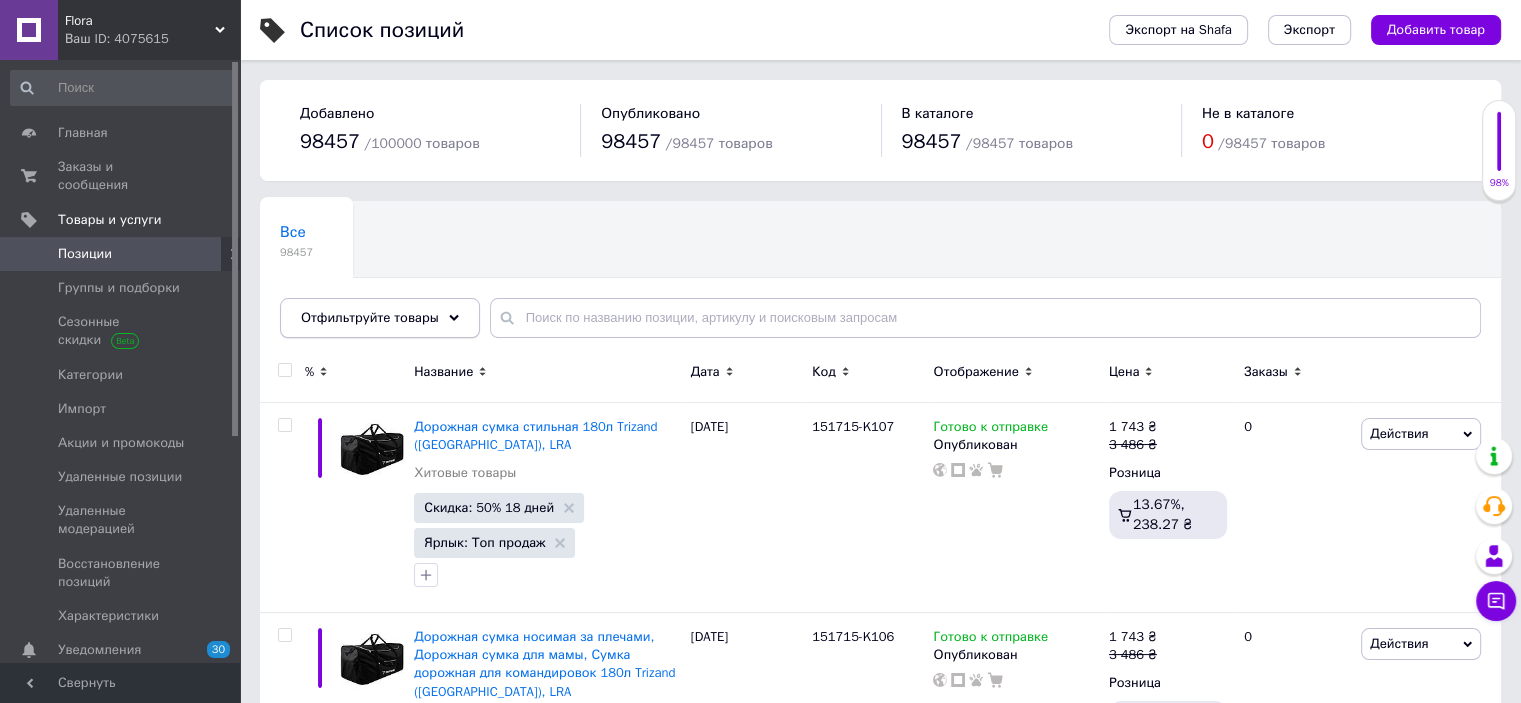 click on "Отфильтруйте товары" at bounding box center [370, 317] 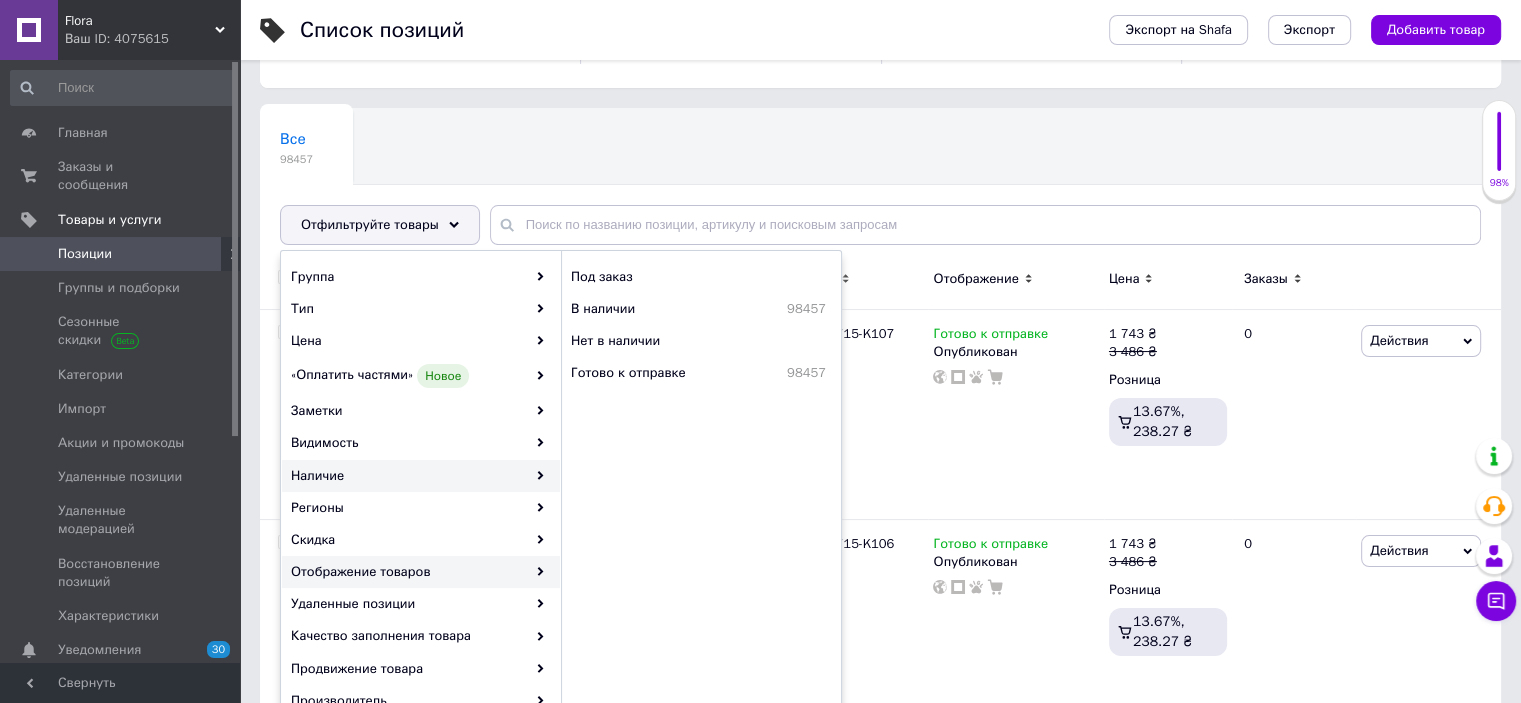 scroll, scrollTop: 100, scrollLeft: 0, axis: vertical 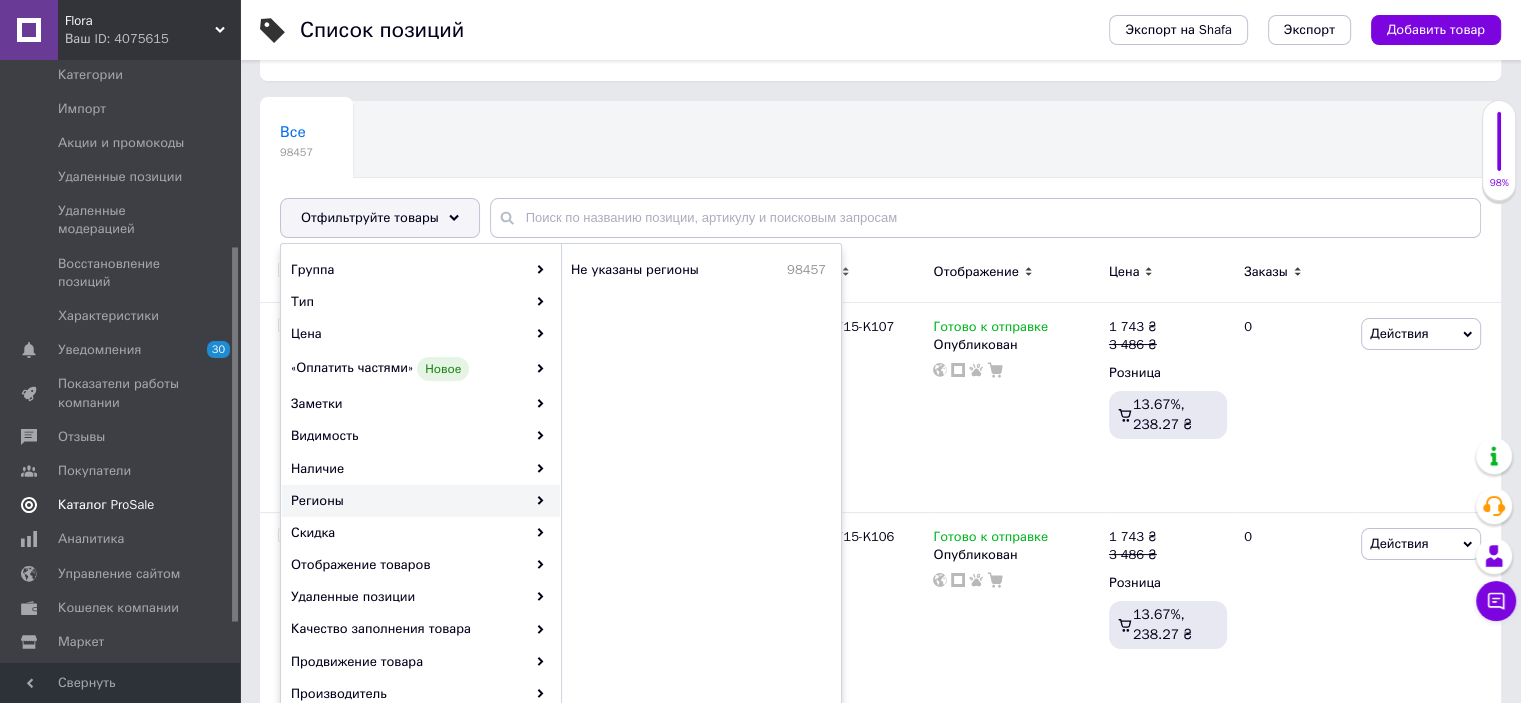 click on "Каталог ProSale" at bounding box center (121, 505) 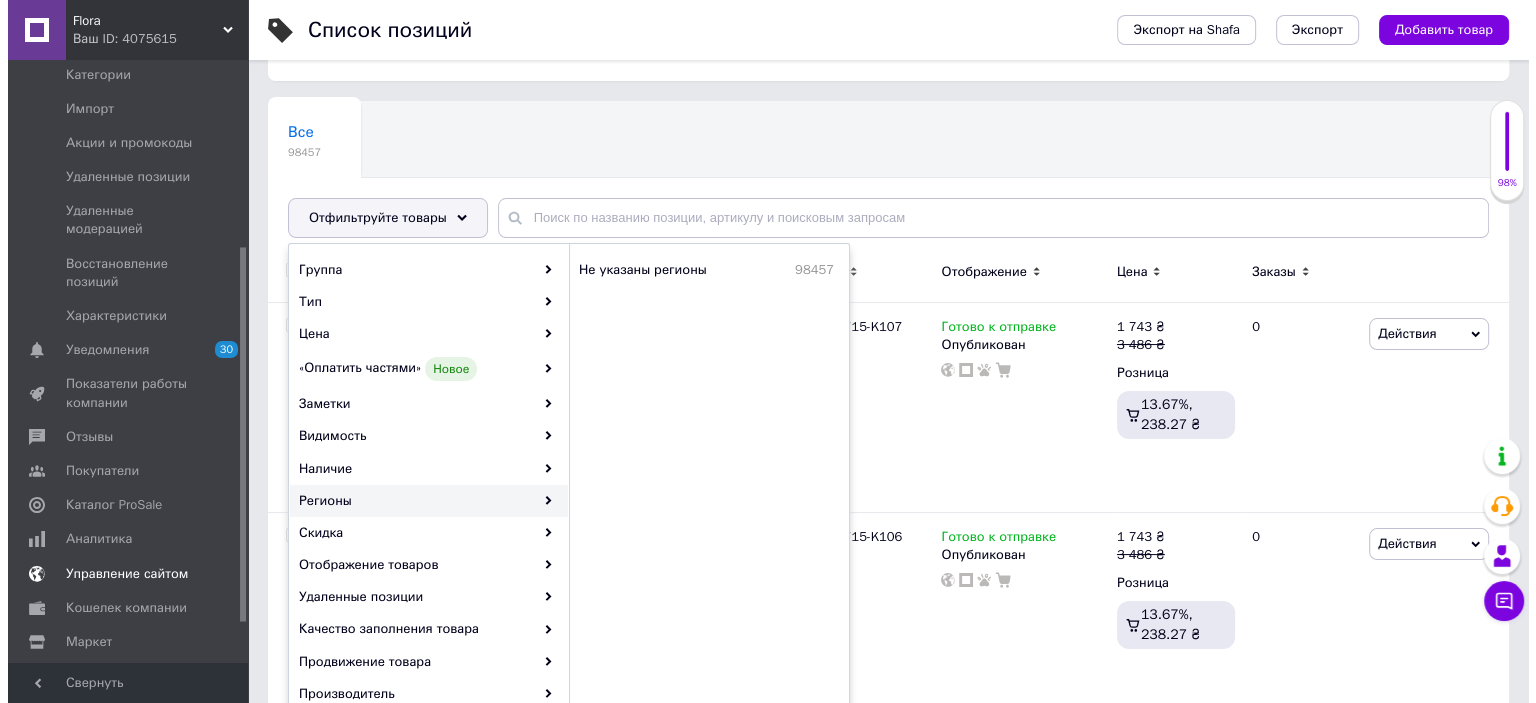 scroll, scrollTop: 0, scrollLeft: 0, axis: both 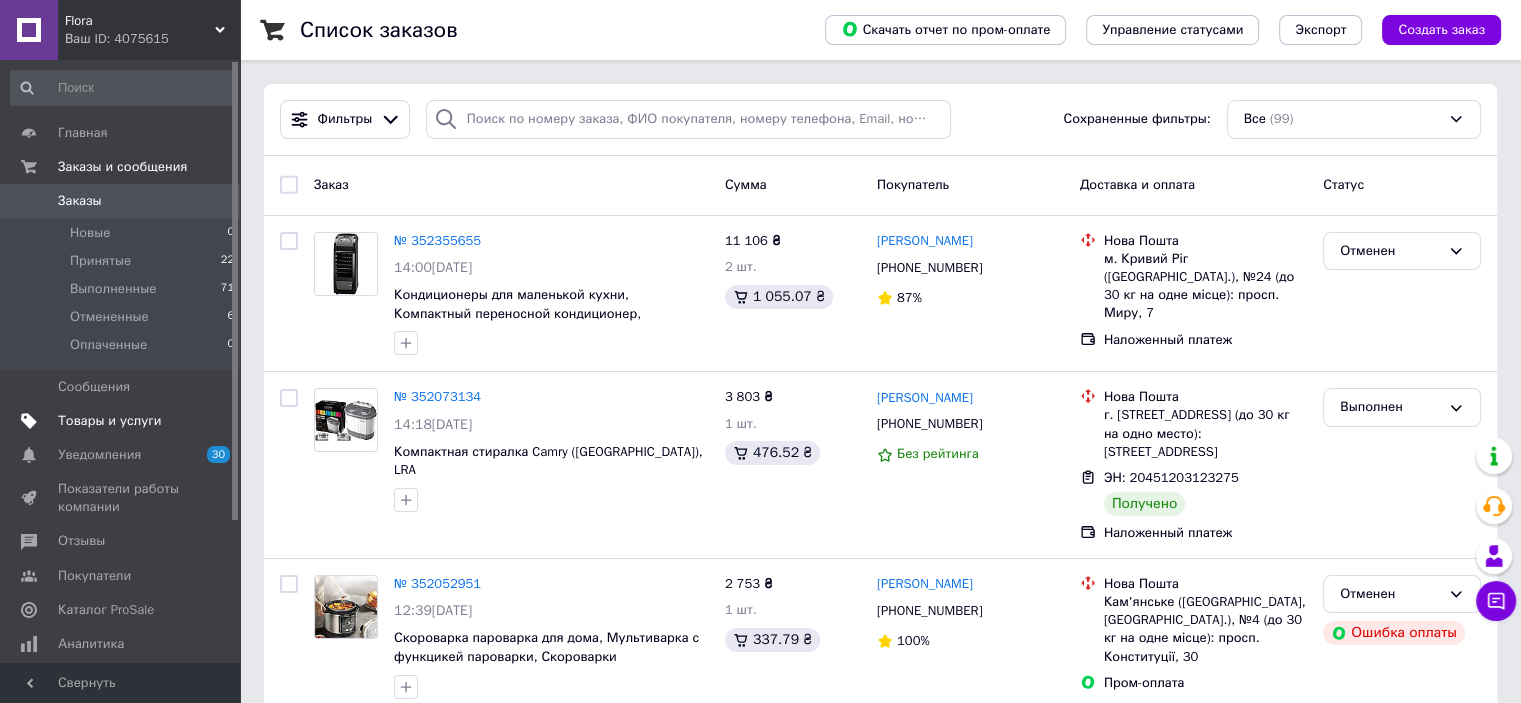 click on "Товары и услуги" at bounding box center (110, 421) 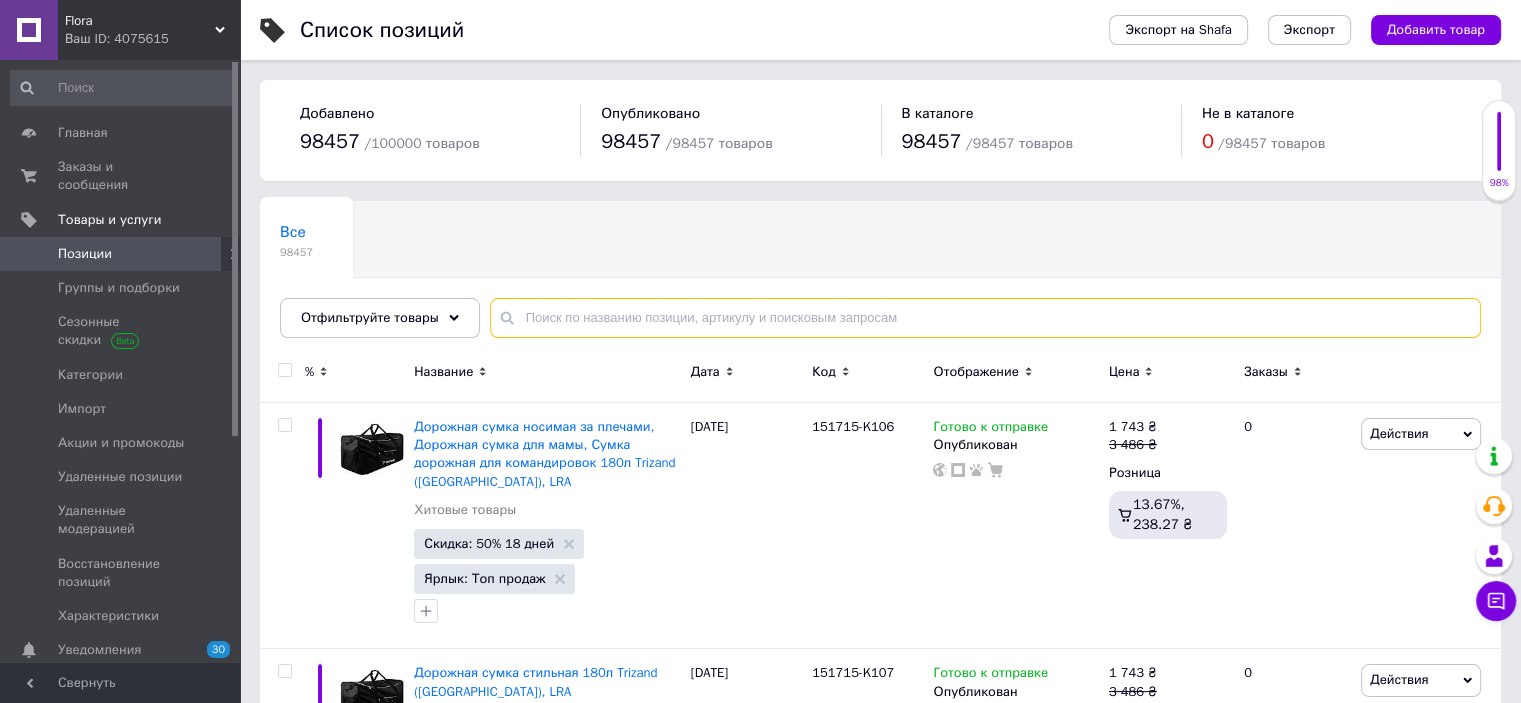 click at bounding box center [985, 318] 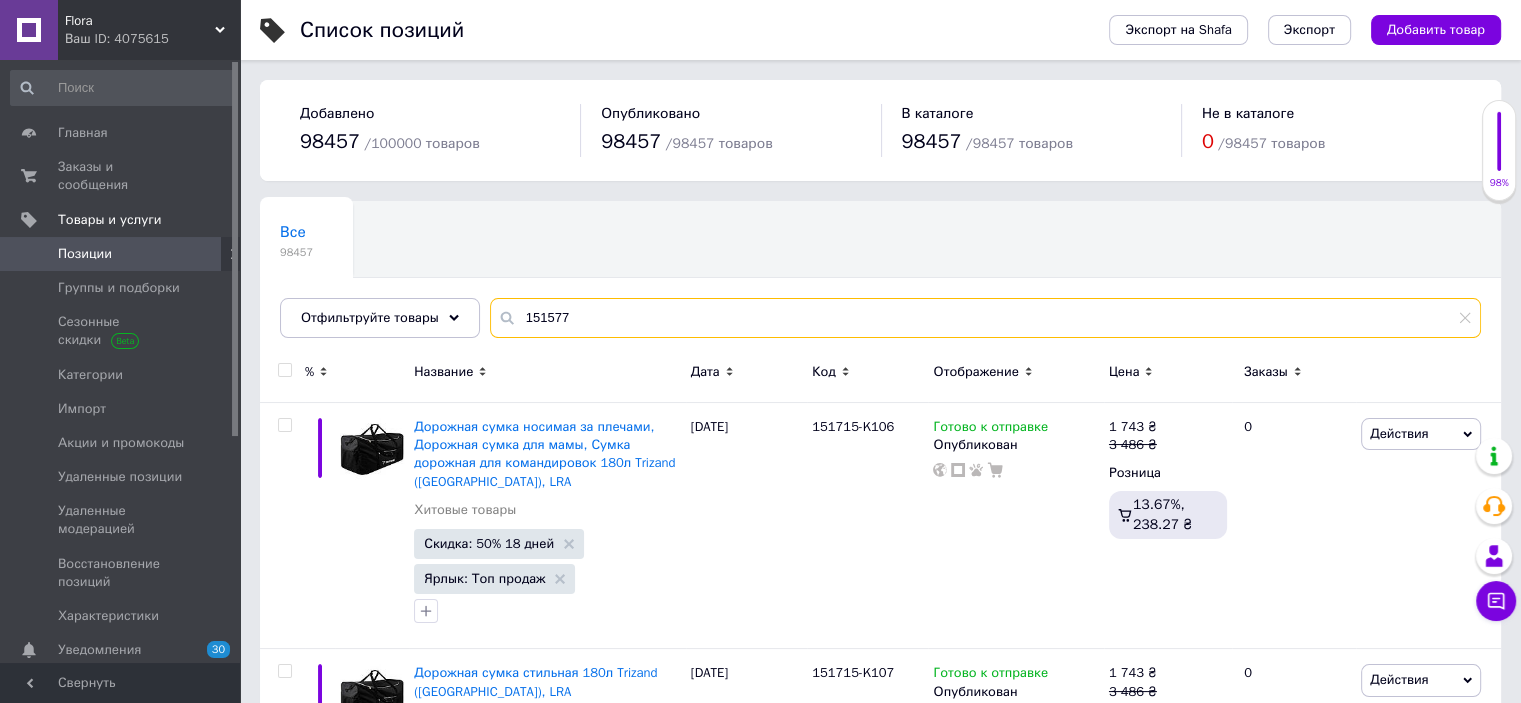 type on "151577" 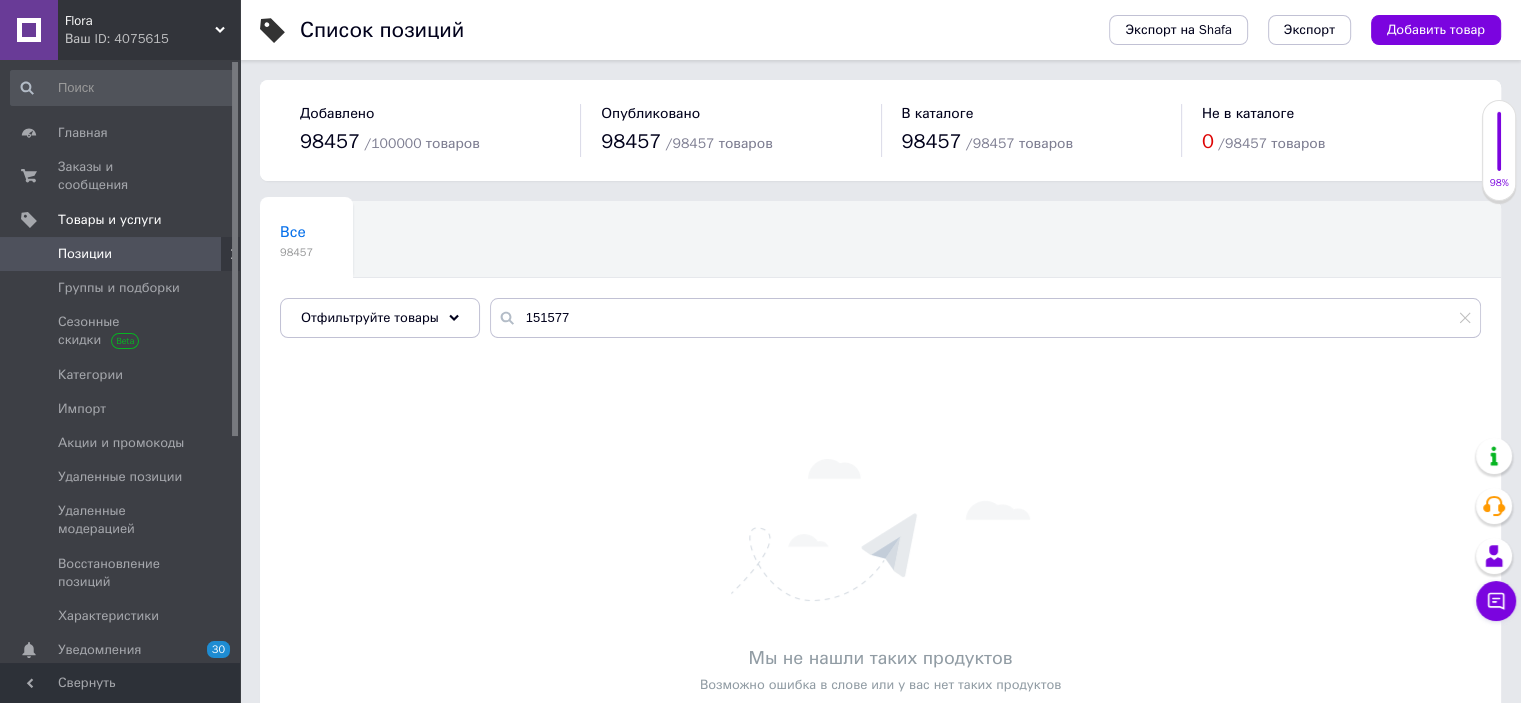 click on "Позиции" at bounding box center [121, 254] 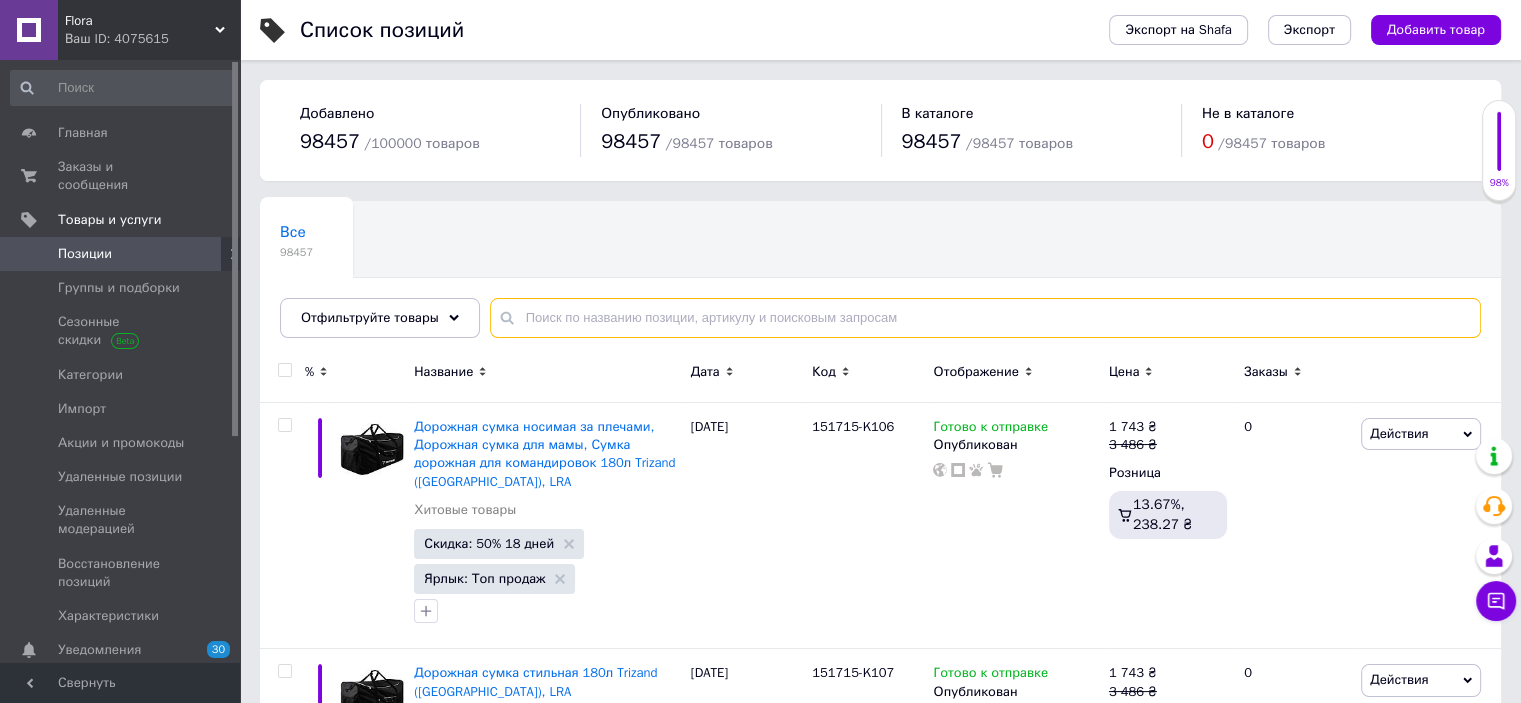 click at bounding box center [985, 318] 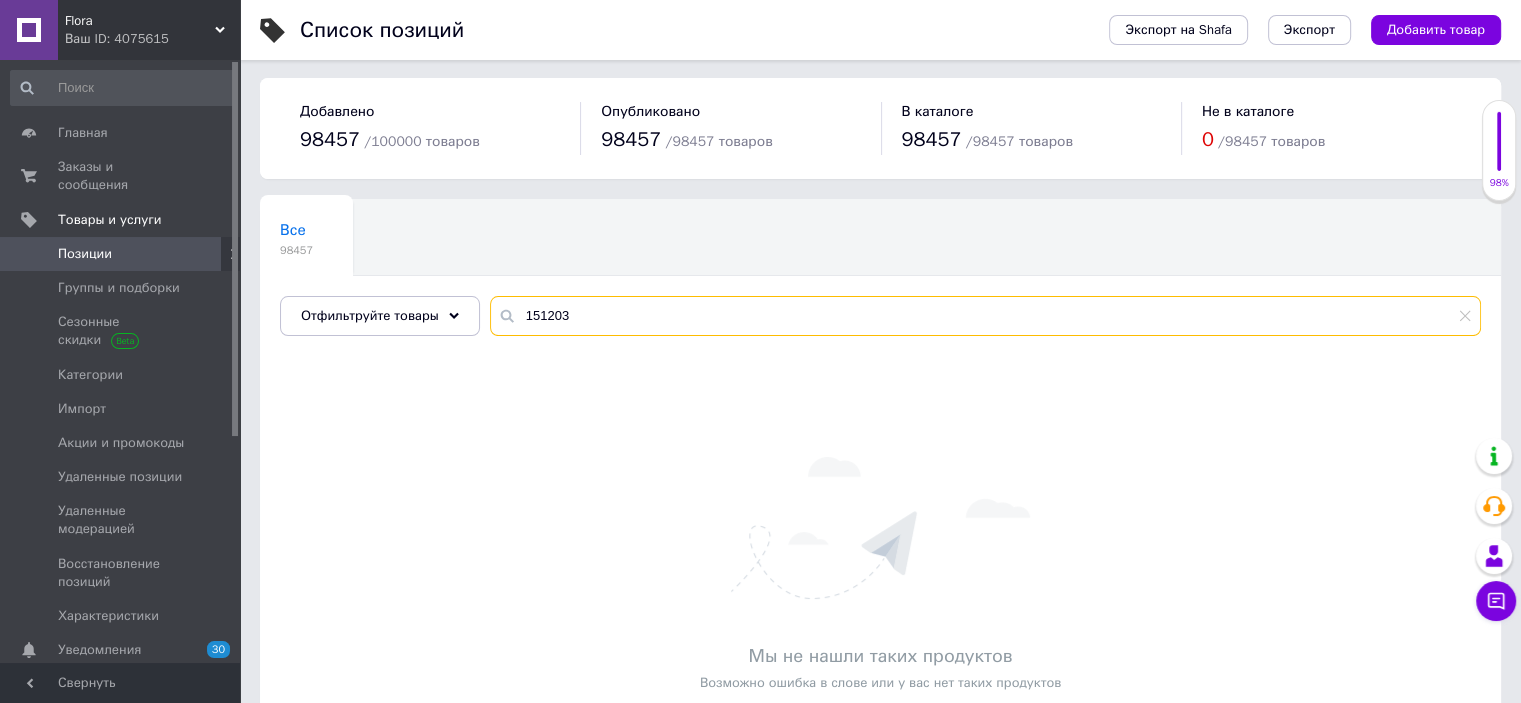 scroll, scrollTop: 0, scrollLeft: 0, axis: both 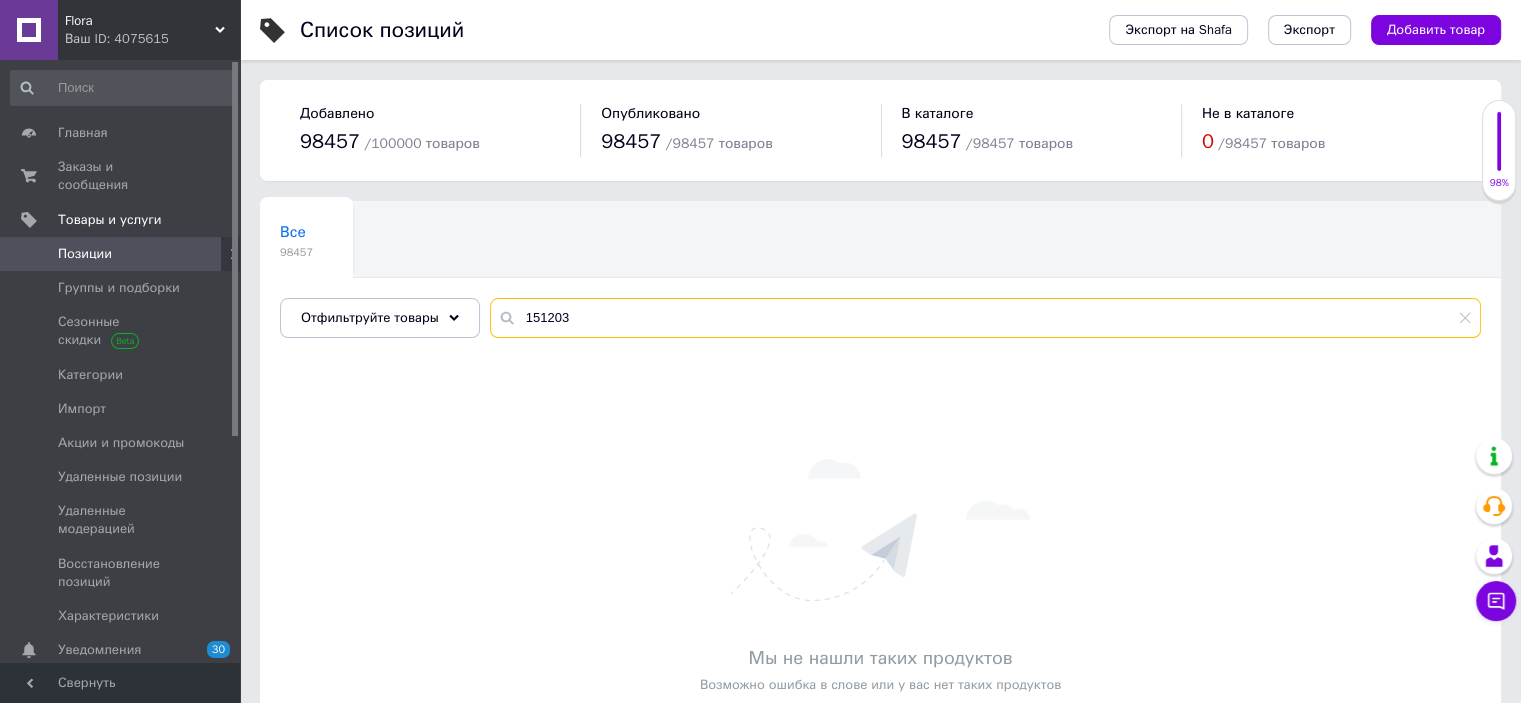click on "151203" at bounding box center [985, 318] 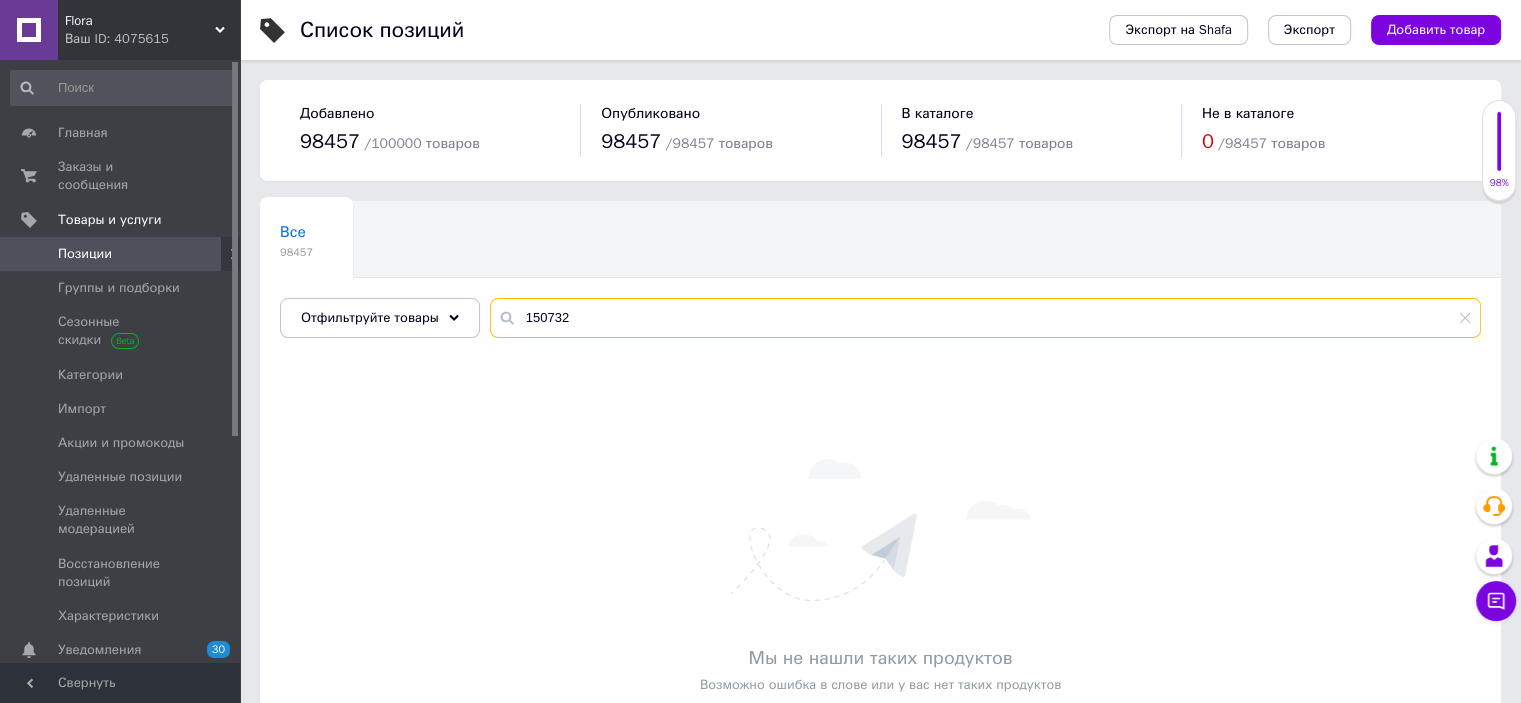 click on "150732" at bounding box center [985, 318] 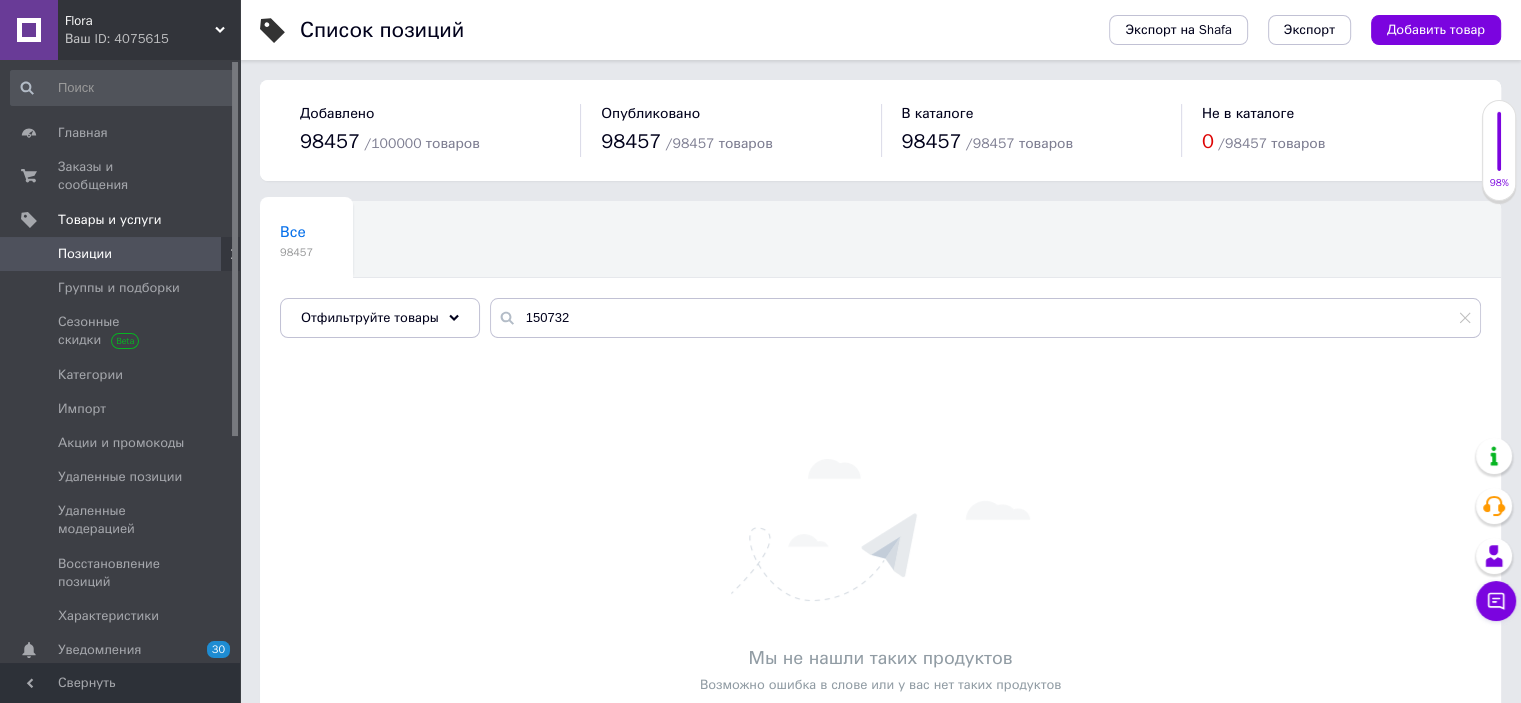 click on "Все 98457 Ok Отфильтровано...  Сохранить" at bounding box center (880, 279) 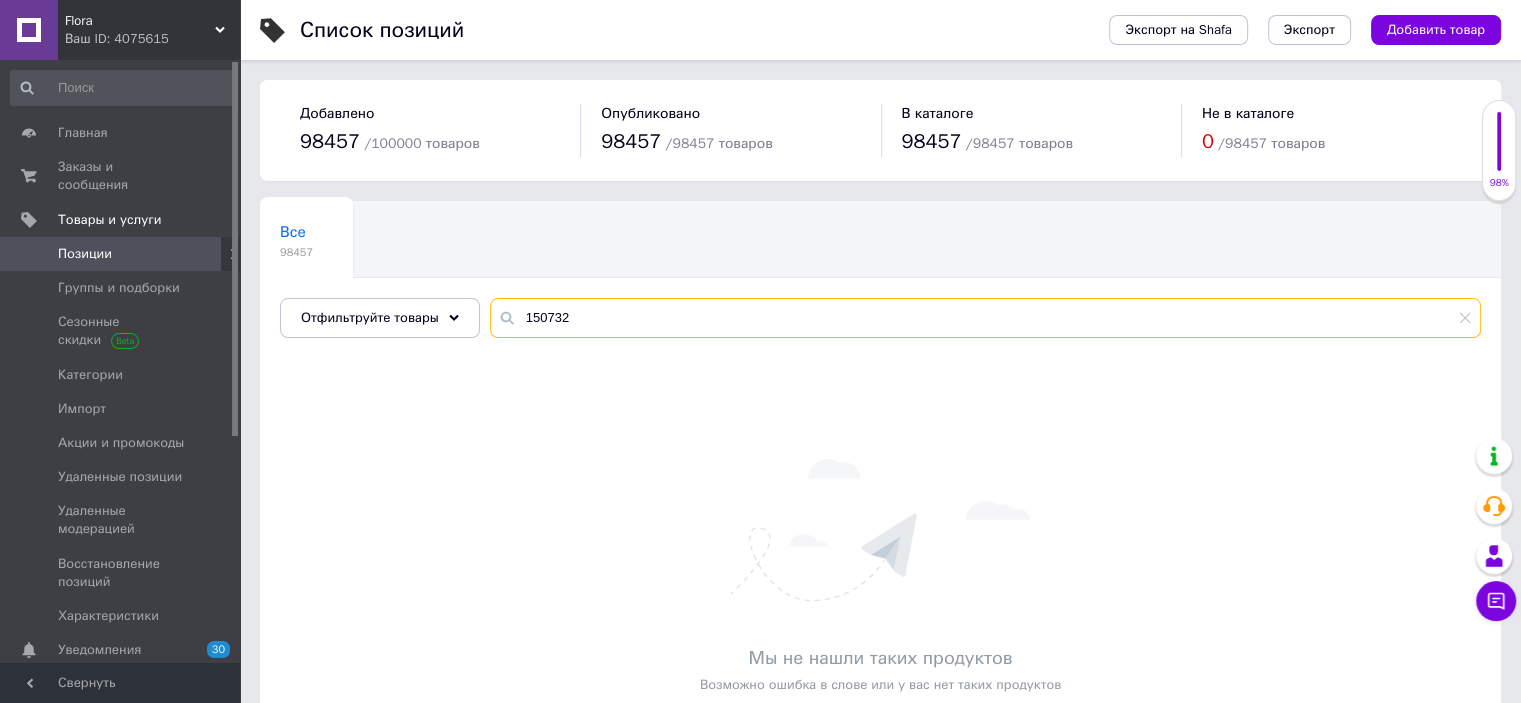 click on "150732" at bounding box center (985, 318) 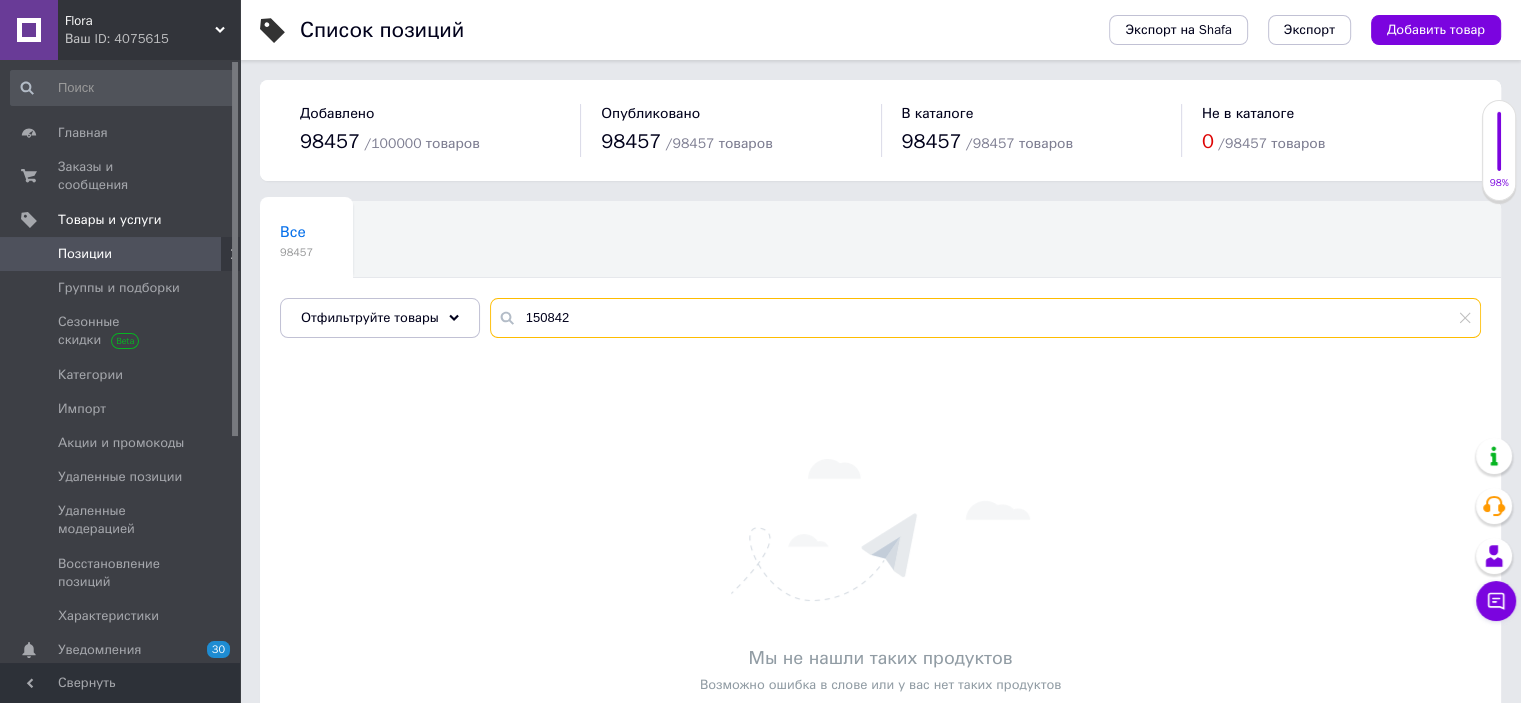 paste on "1029" 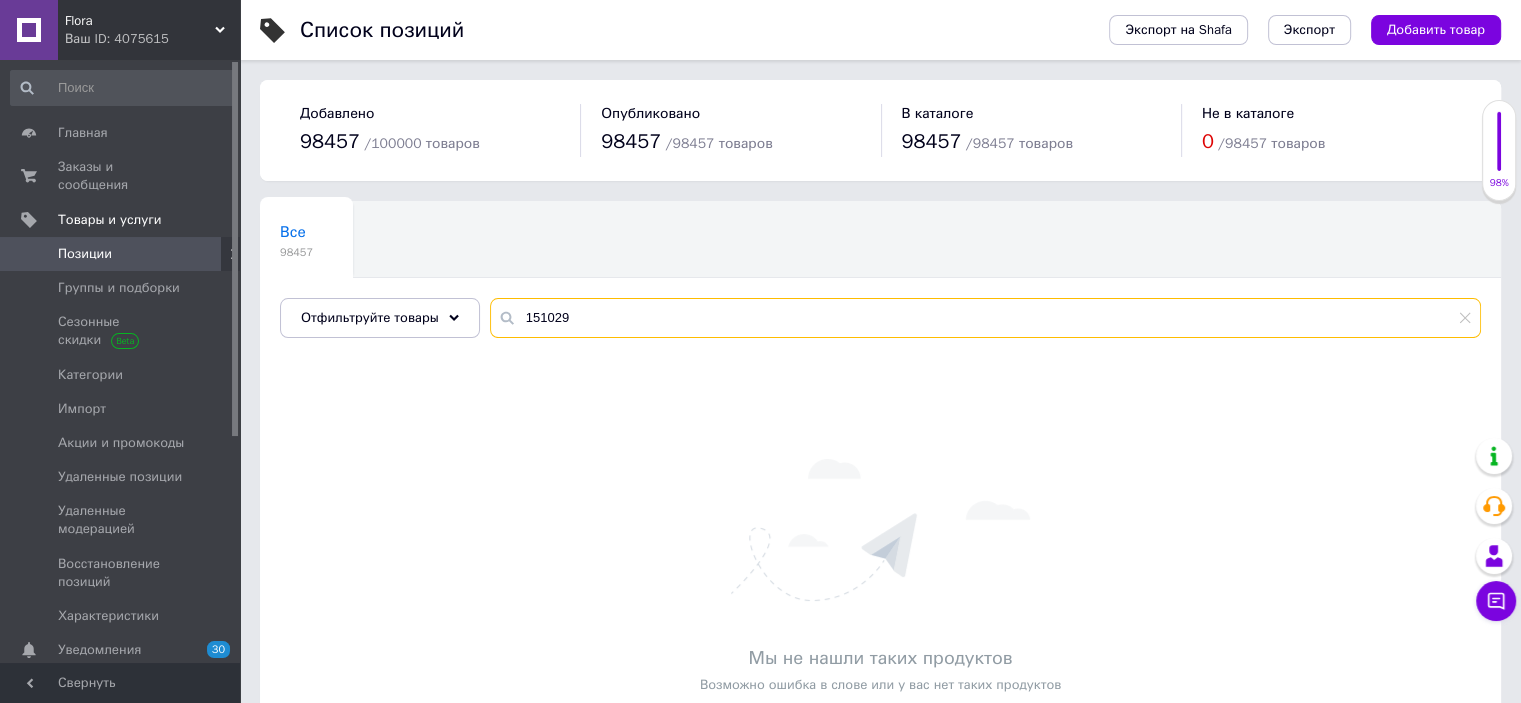 paste on "420" 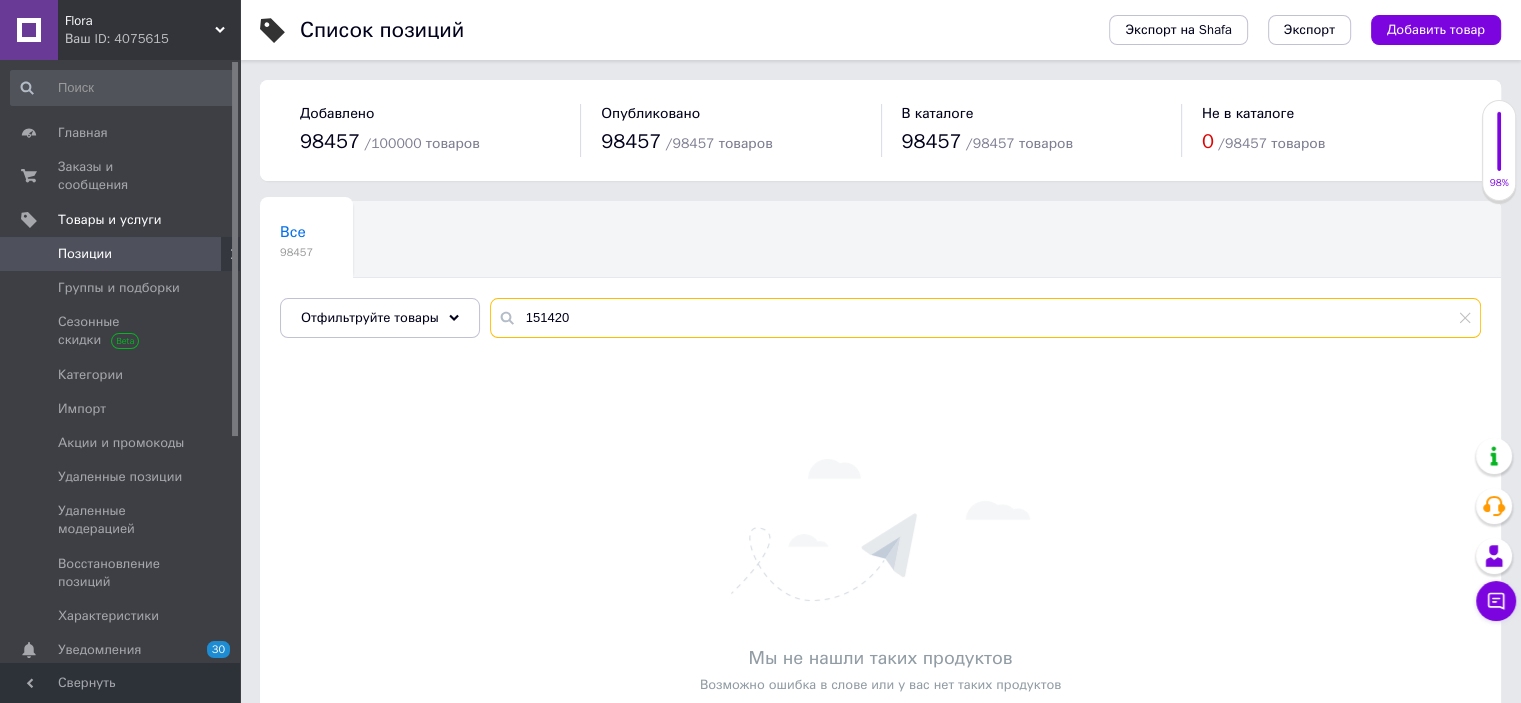 paste on "238" 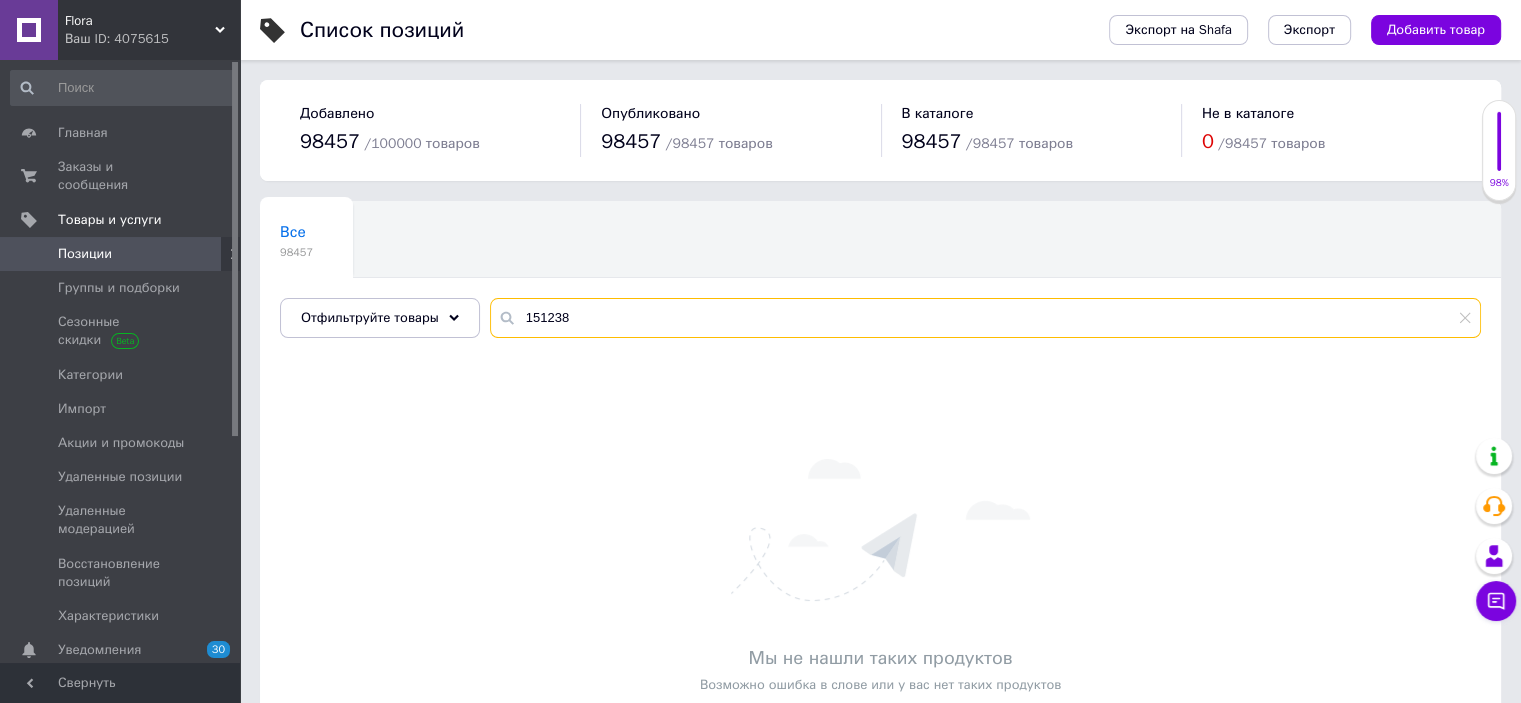 type on "151238" 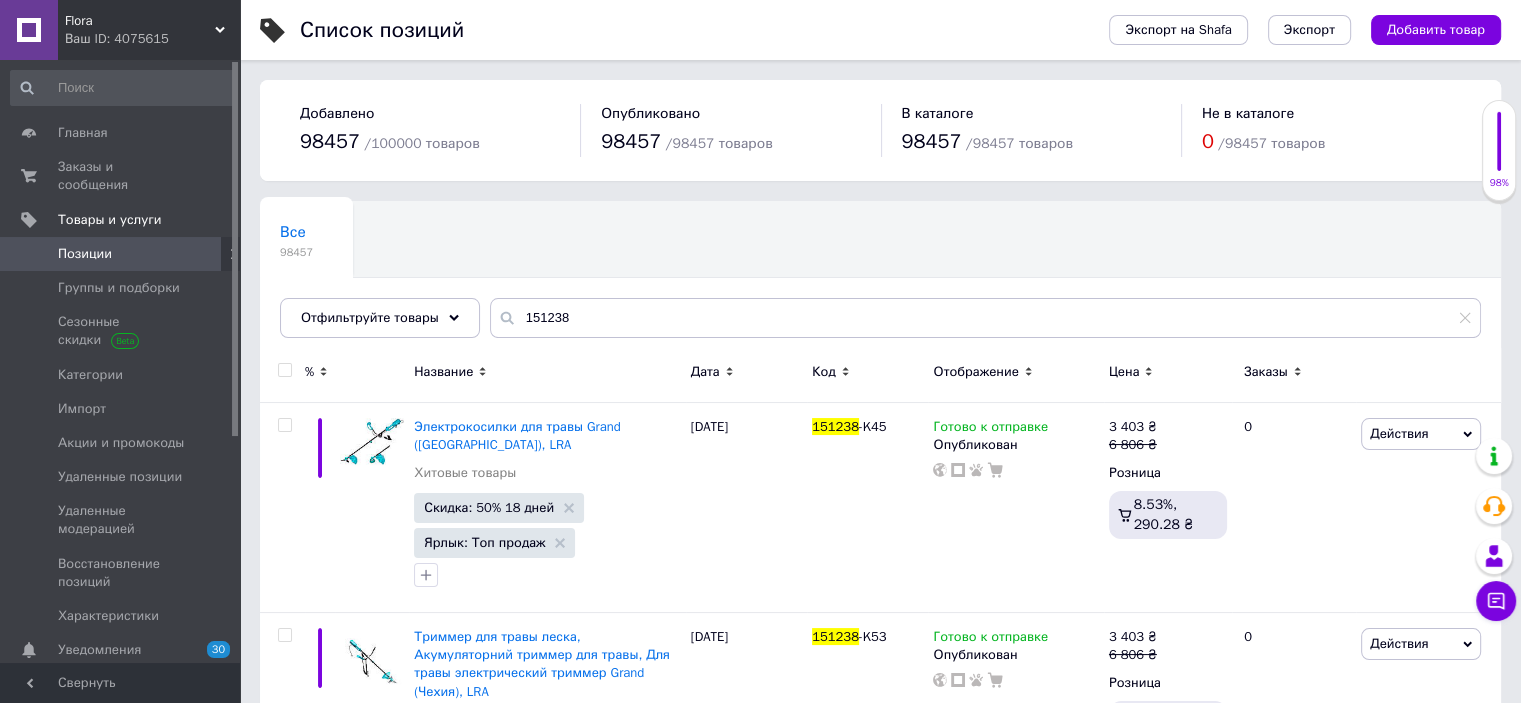 click at bounding box center [284, 370] 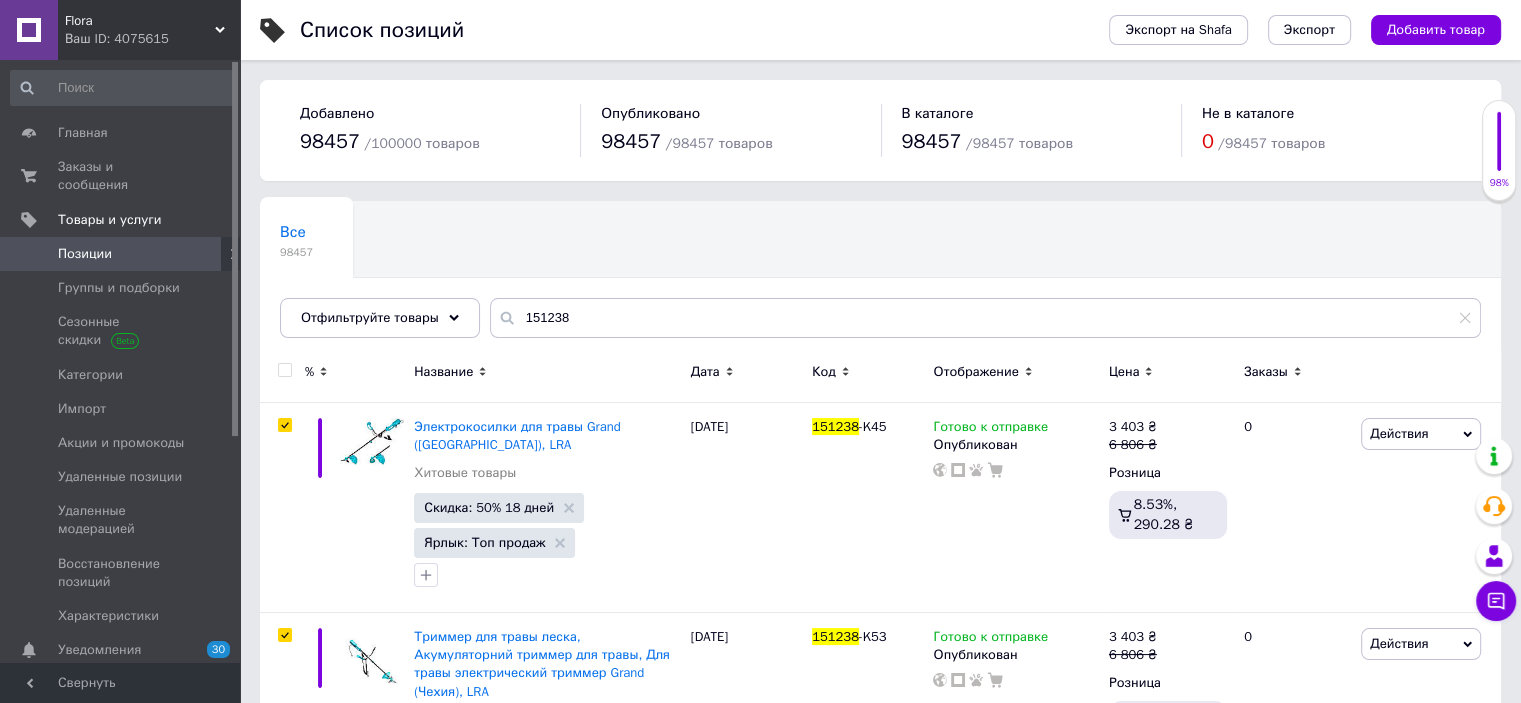 checkbox on "true" 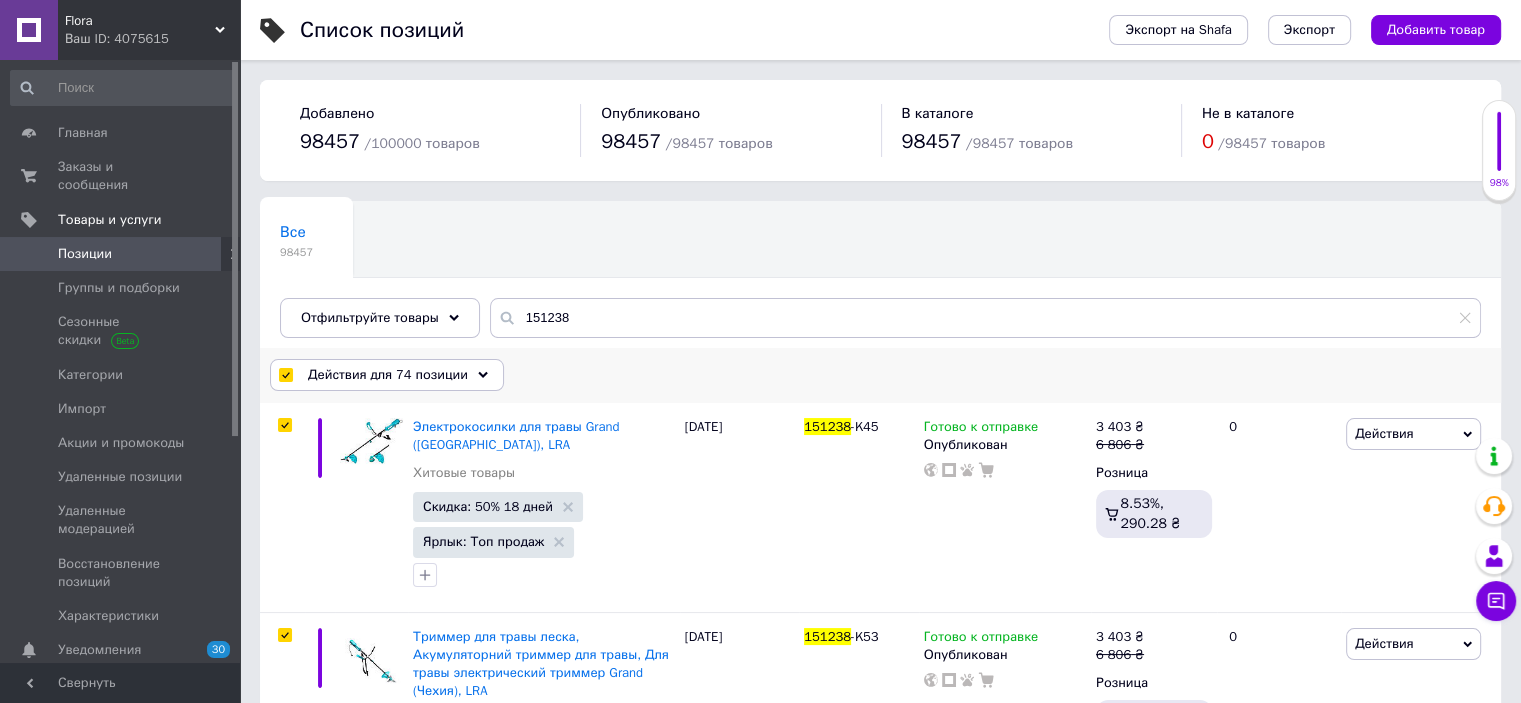 click on "Действия для 74 позиции" at bounding box center [388, 375] 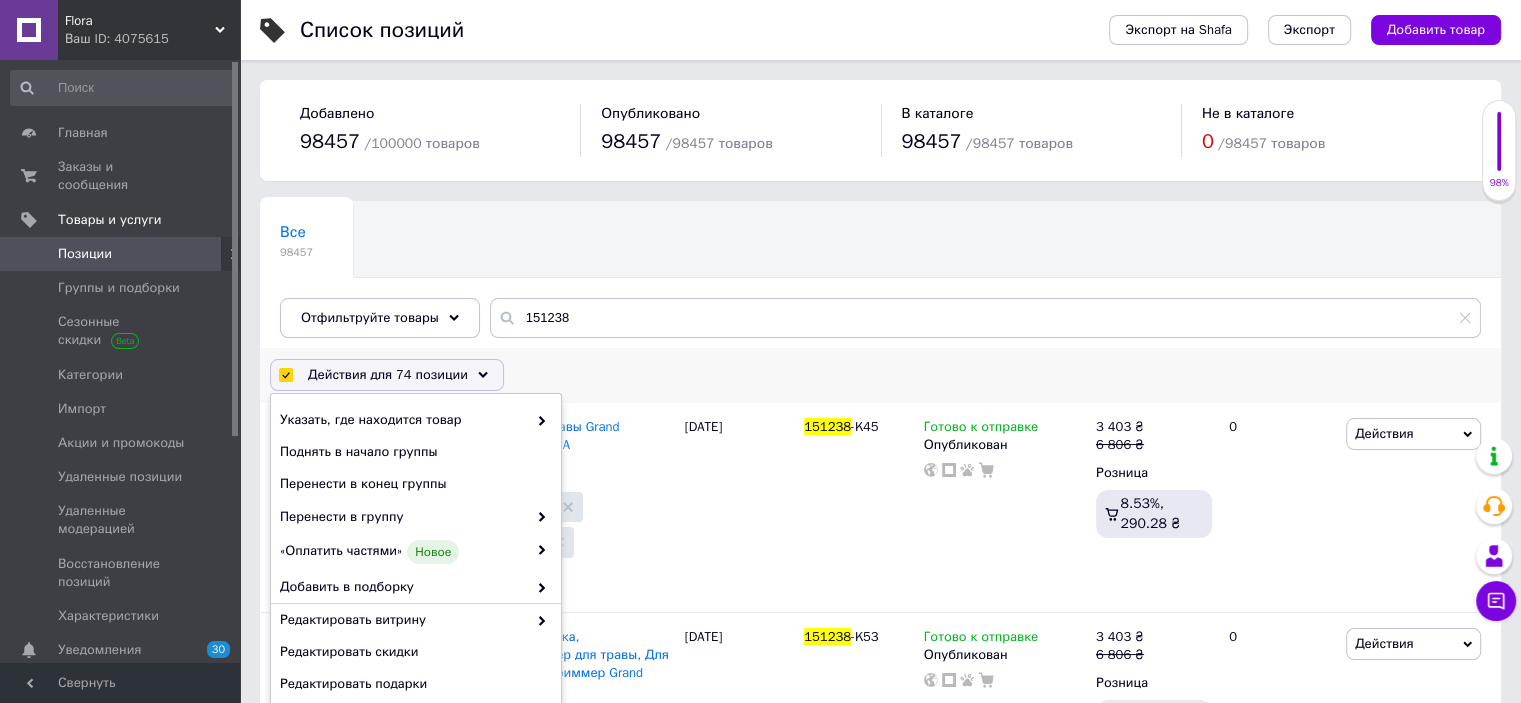 scroll, scrollTop: 190, scrollLeft: 0, axis: vertical 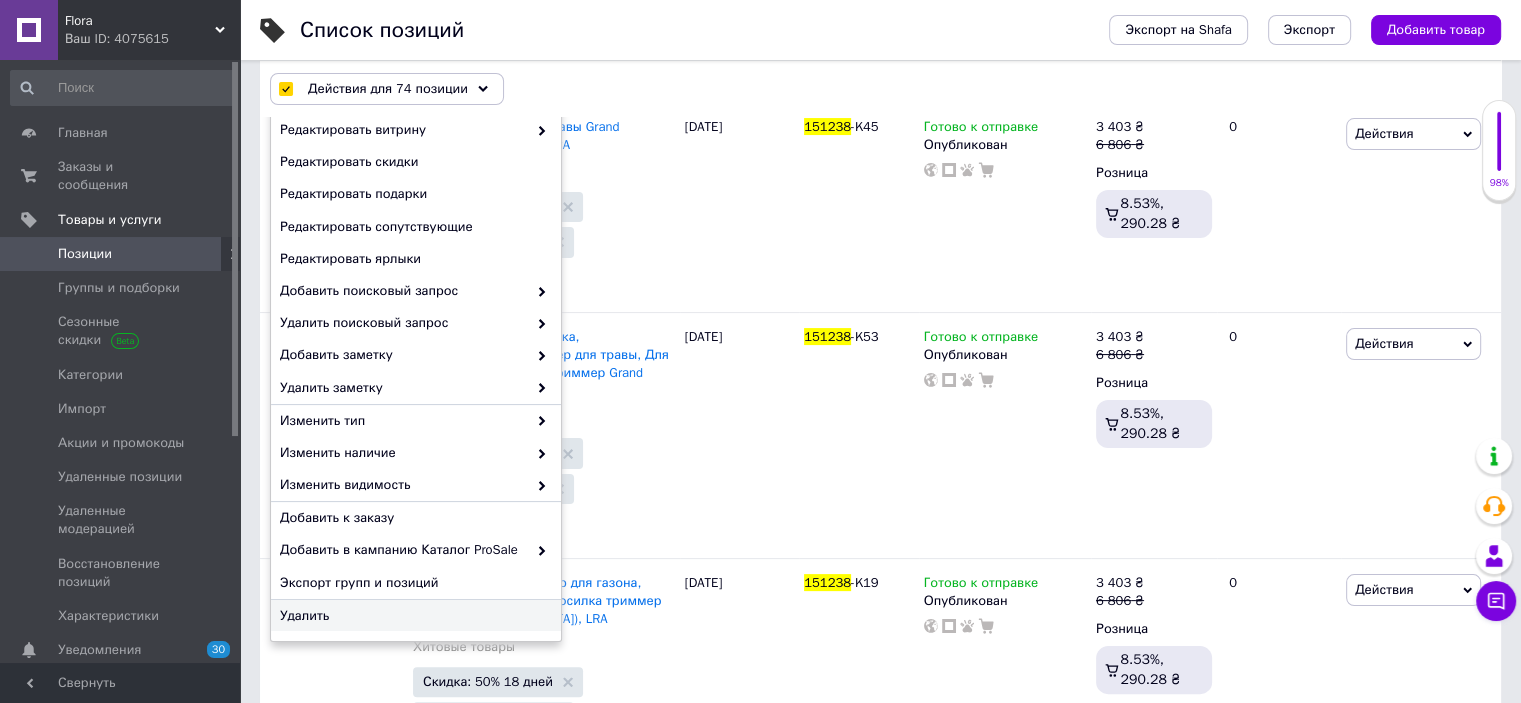 click on "Удалить" at bounding box center [413, 616] 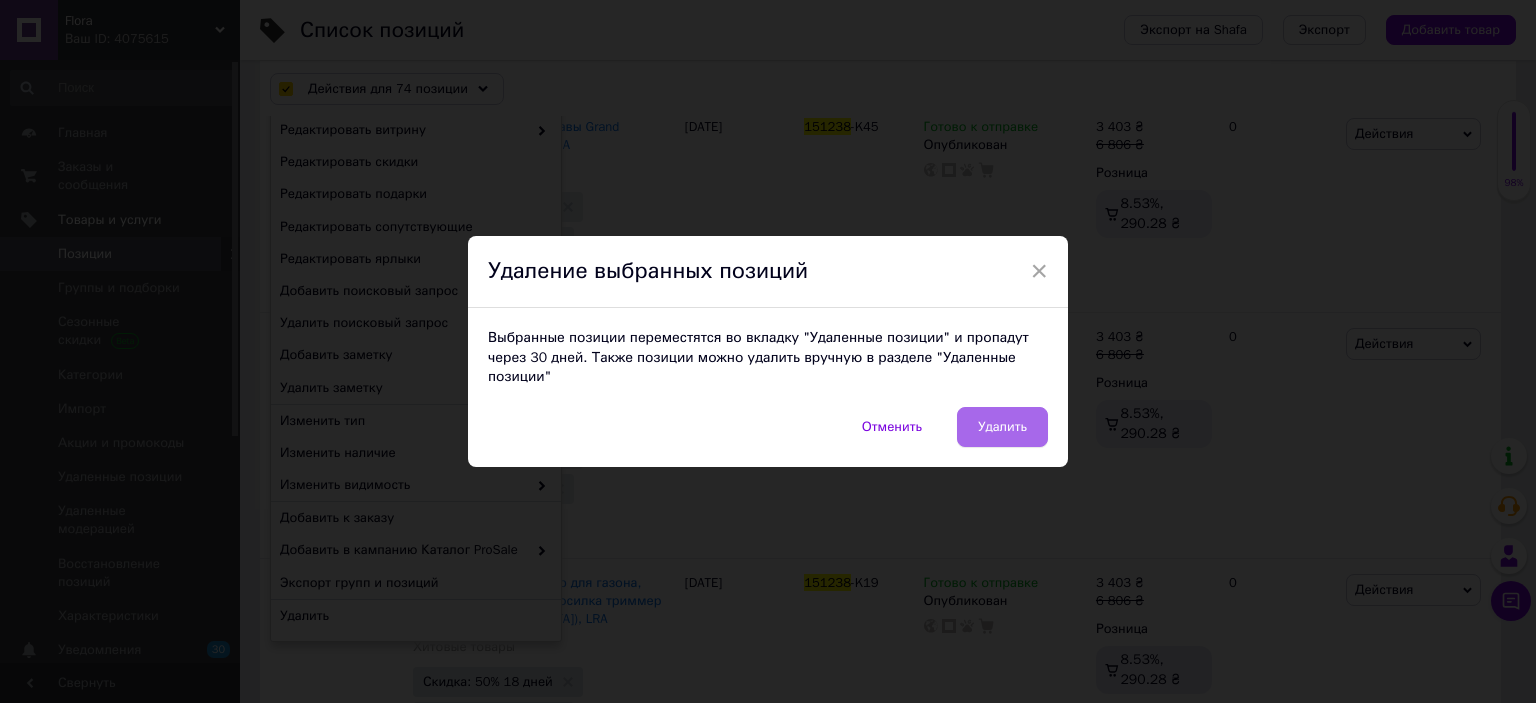 click on "Удалить" at bounding box center (1002, 427) 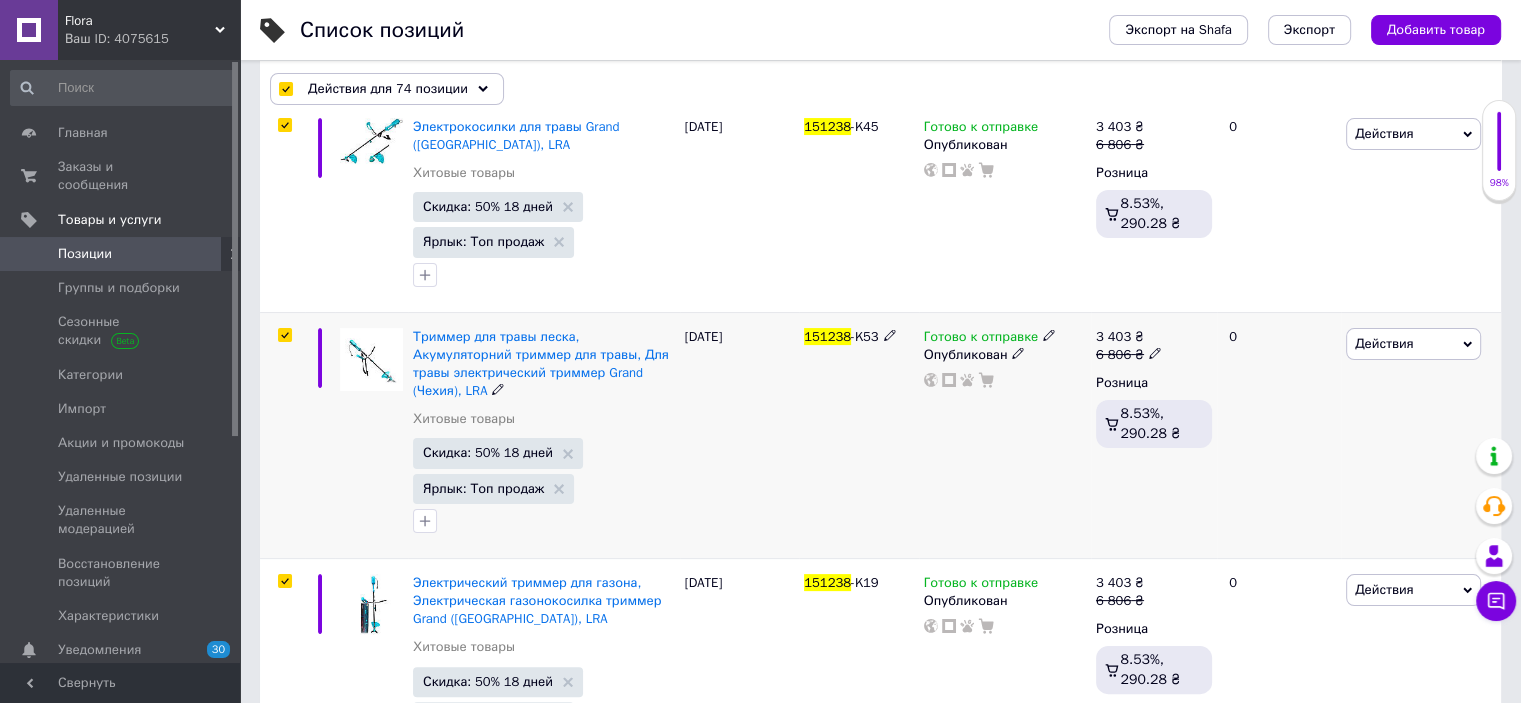 scroll, scrollTop: 0, scrollLeft: 0, axis: both 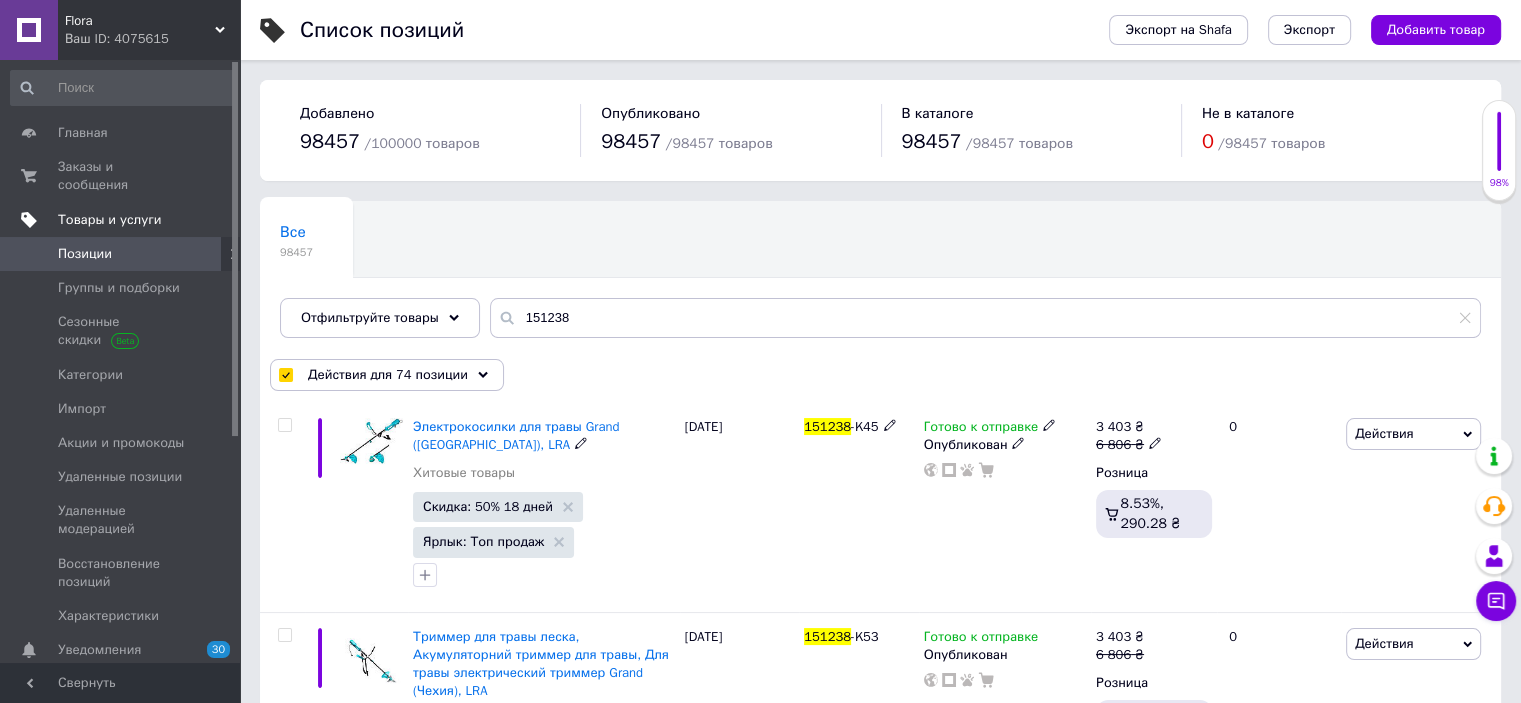 checkbox on "false" 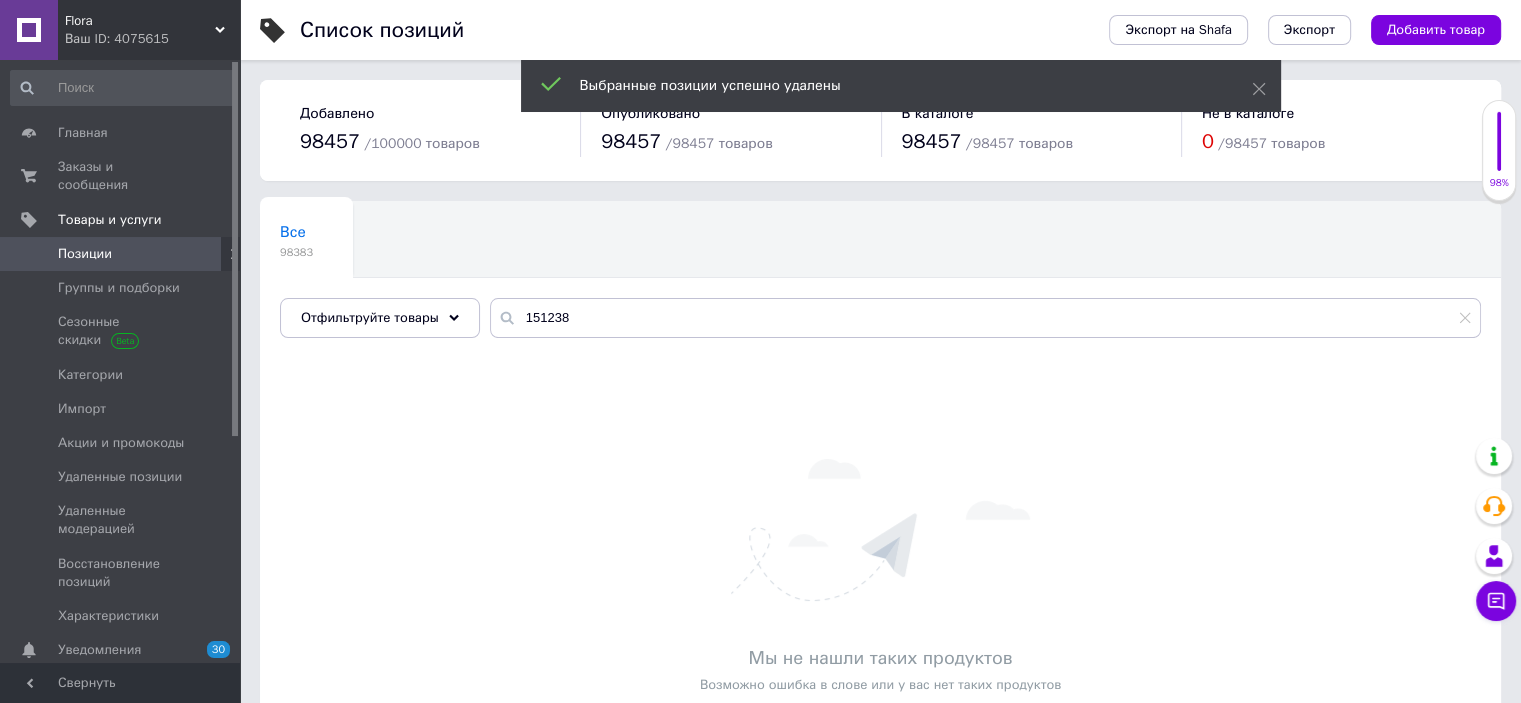 click on "Позиции" at bounding box center (121, 254) 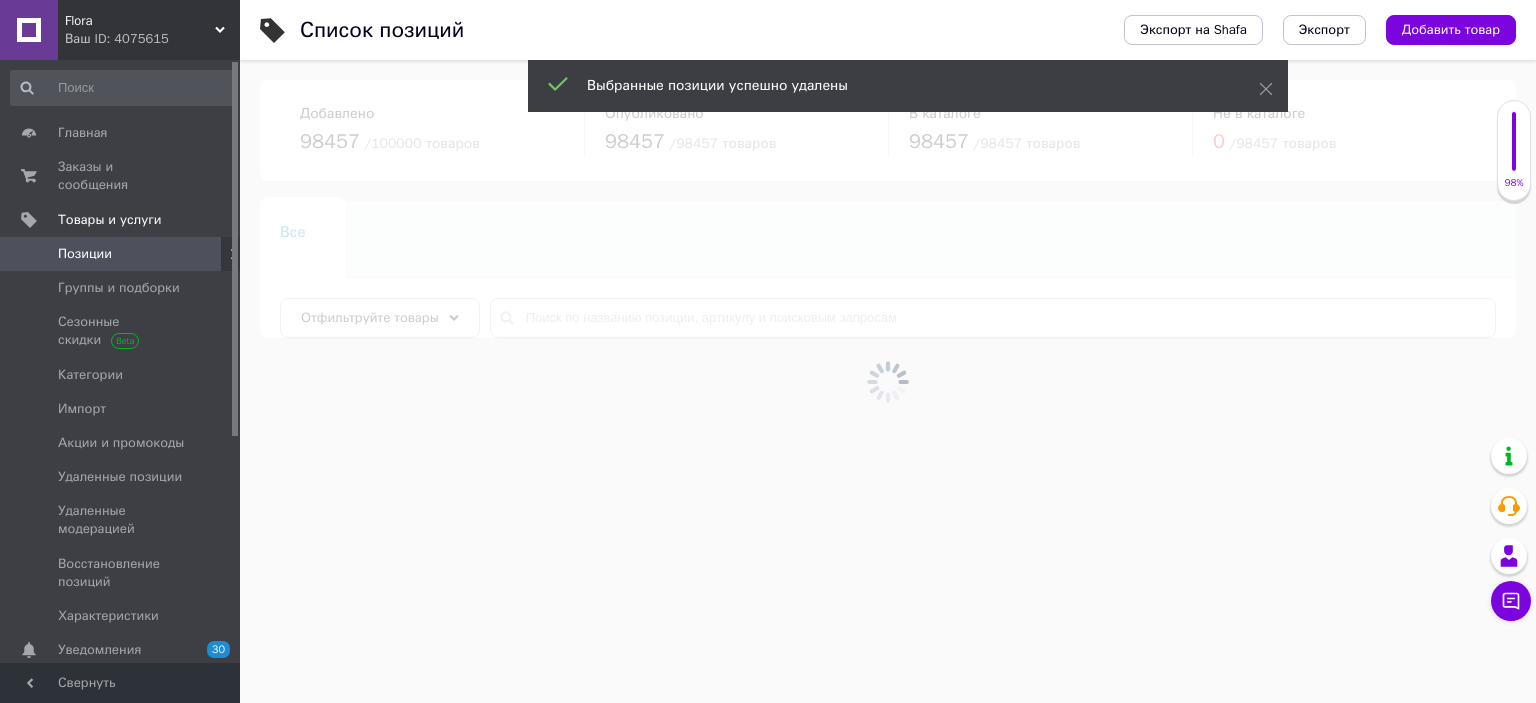 click at bounding box center [888, 381] 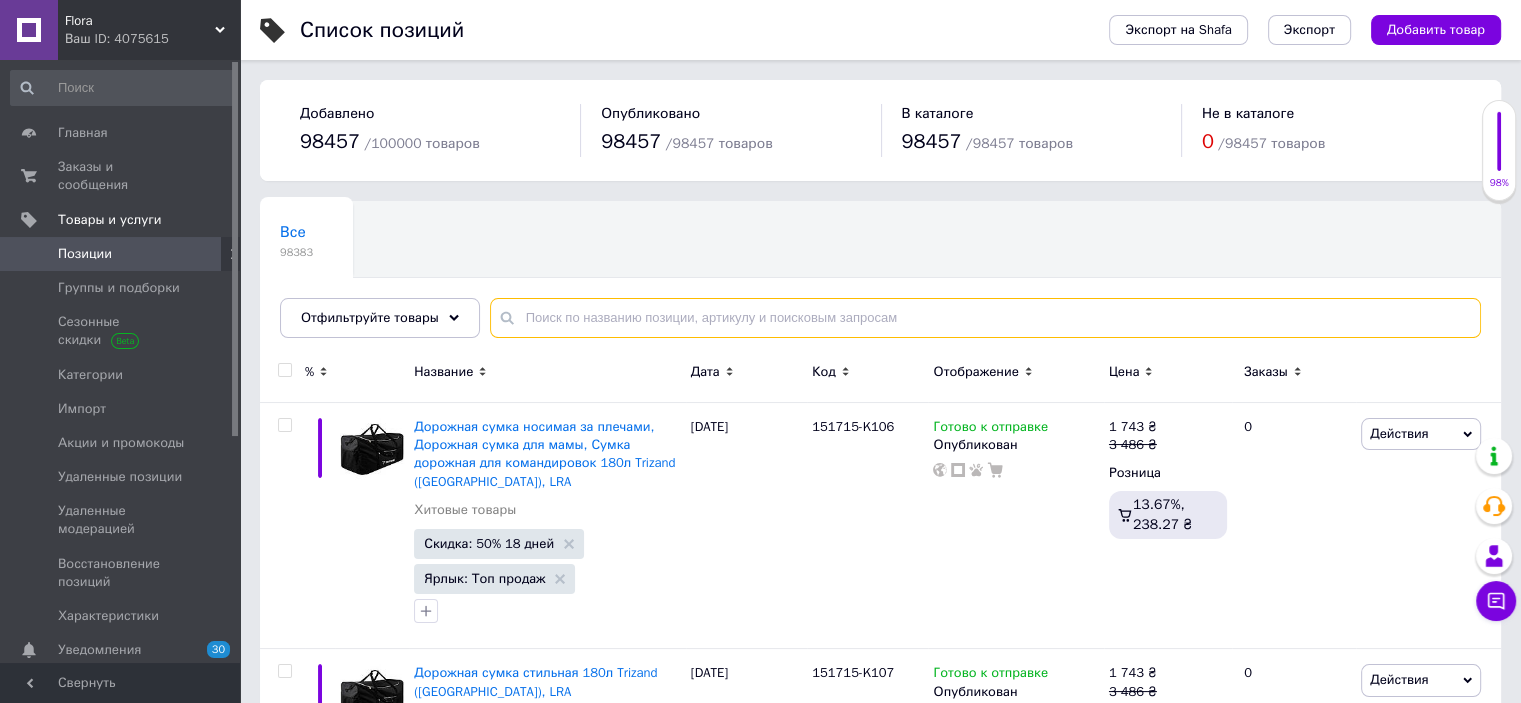 click at bounding box center (985, 318) 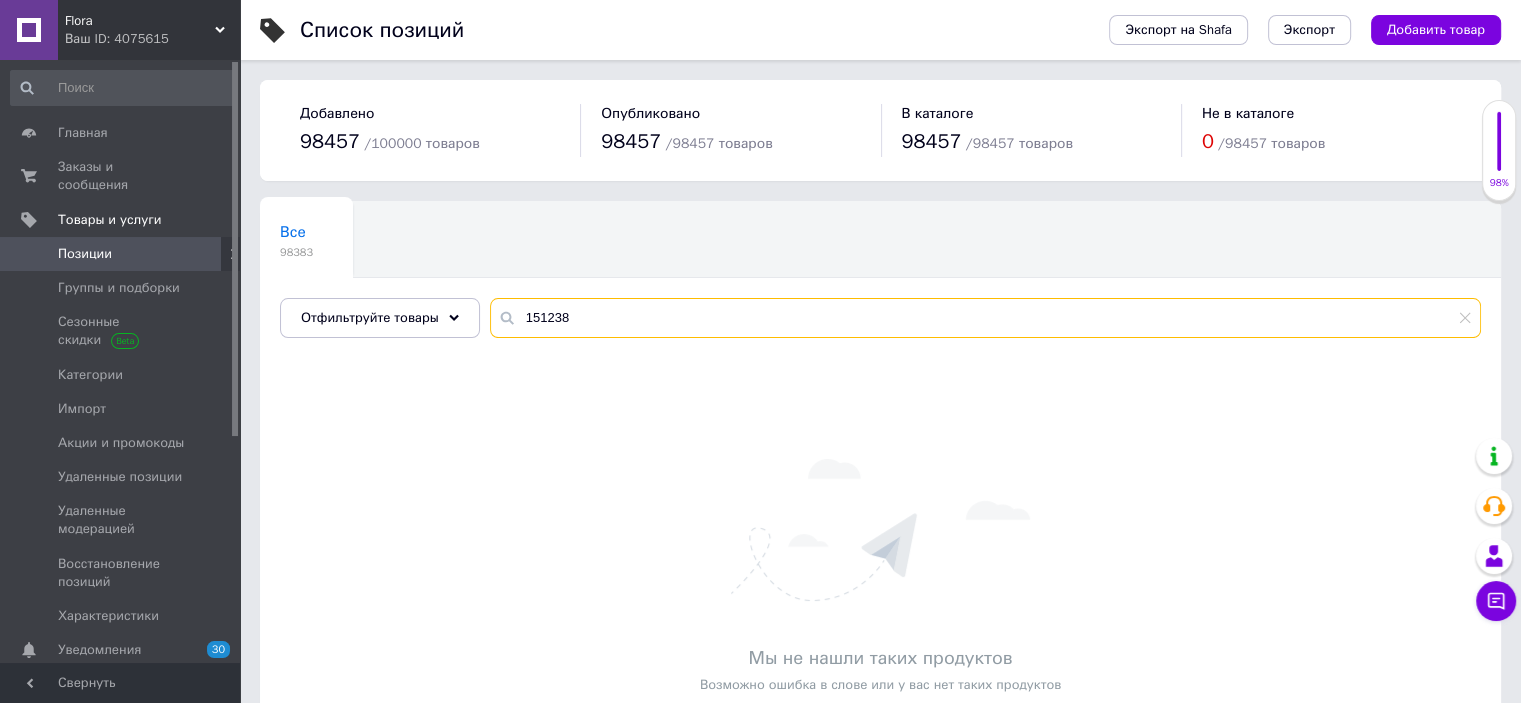 paste on "40" 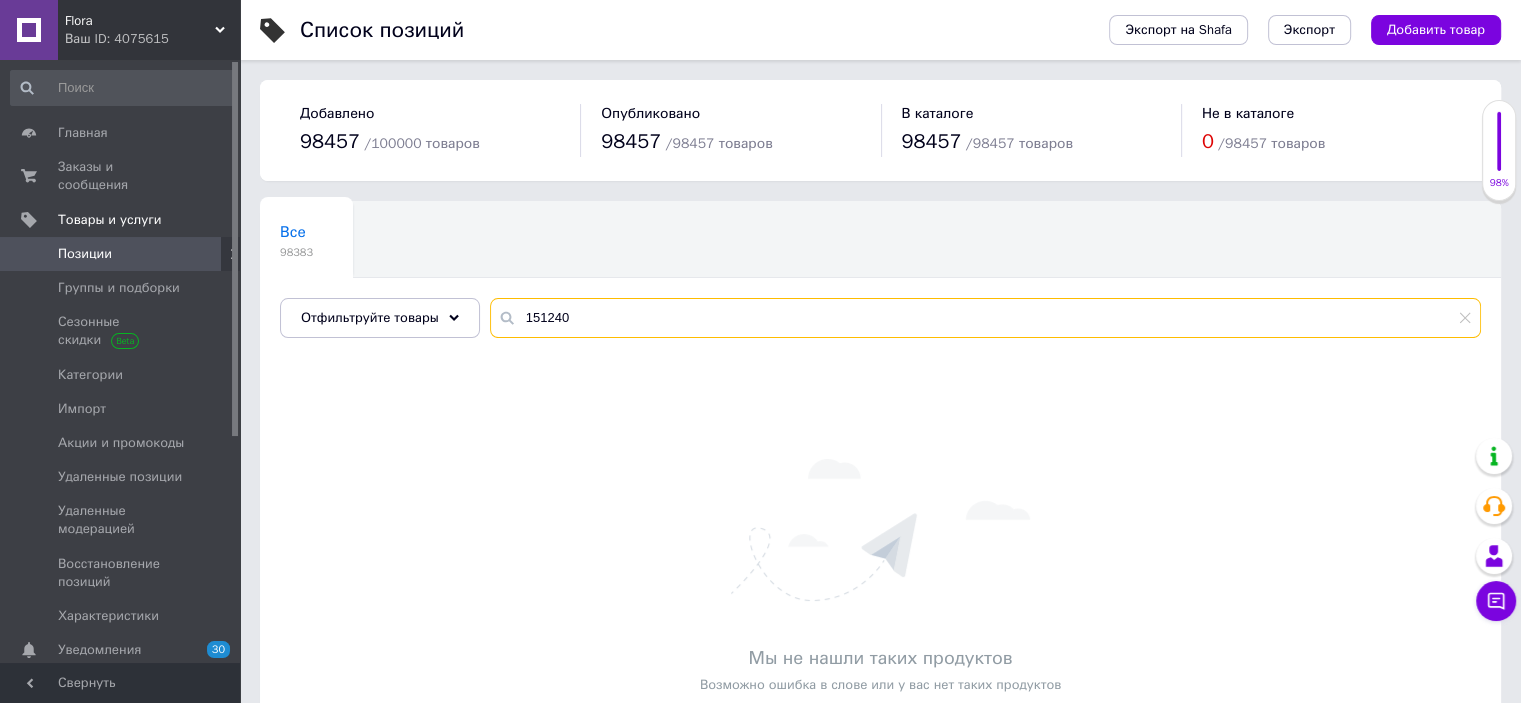 type on "151240" 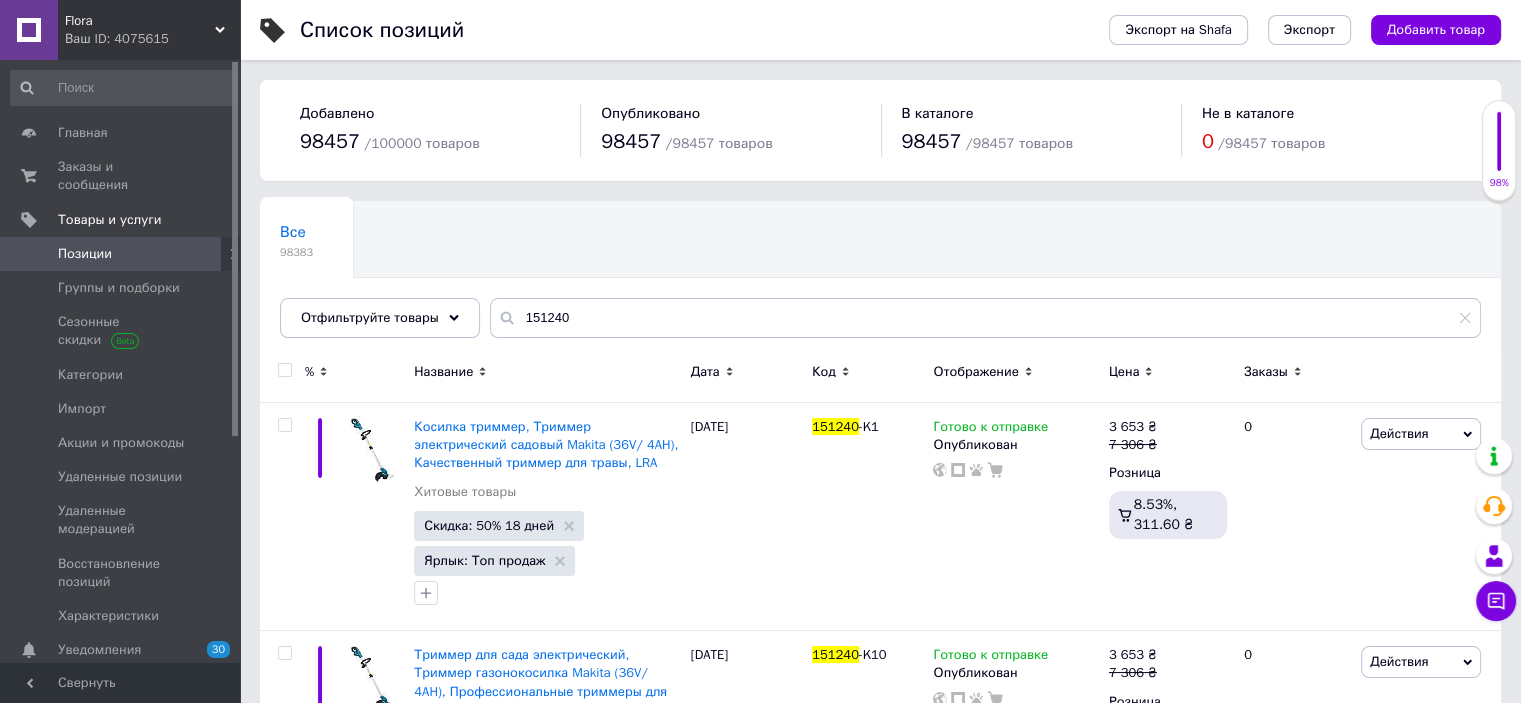click at bounding box center (284, 370) 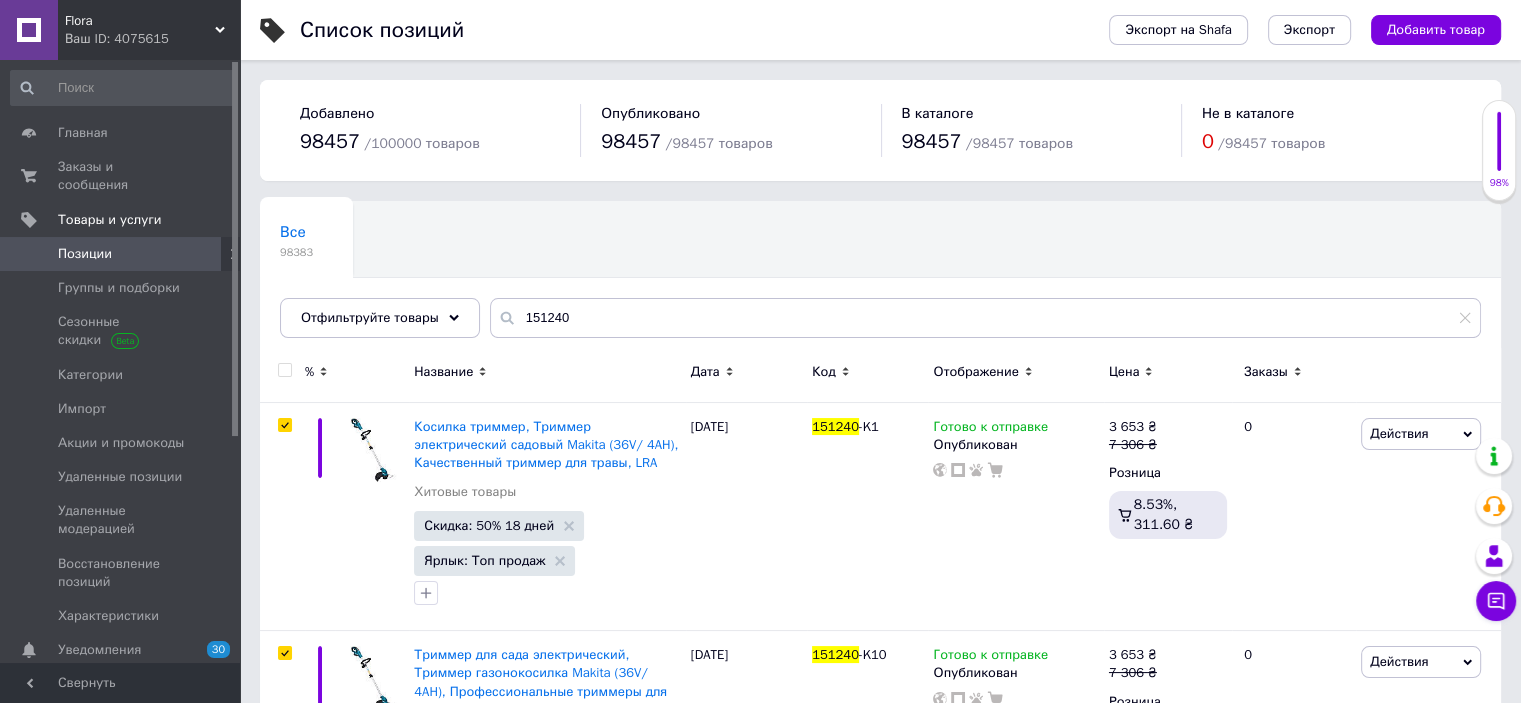 checkbox on "true" 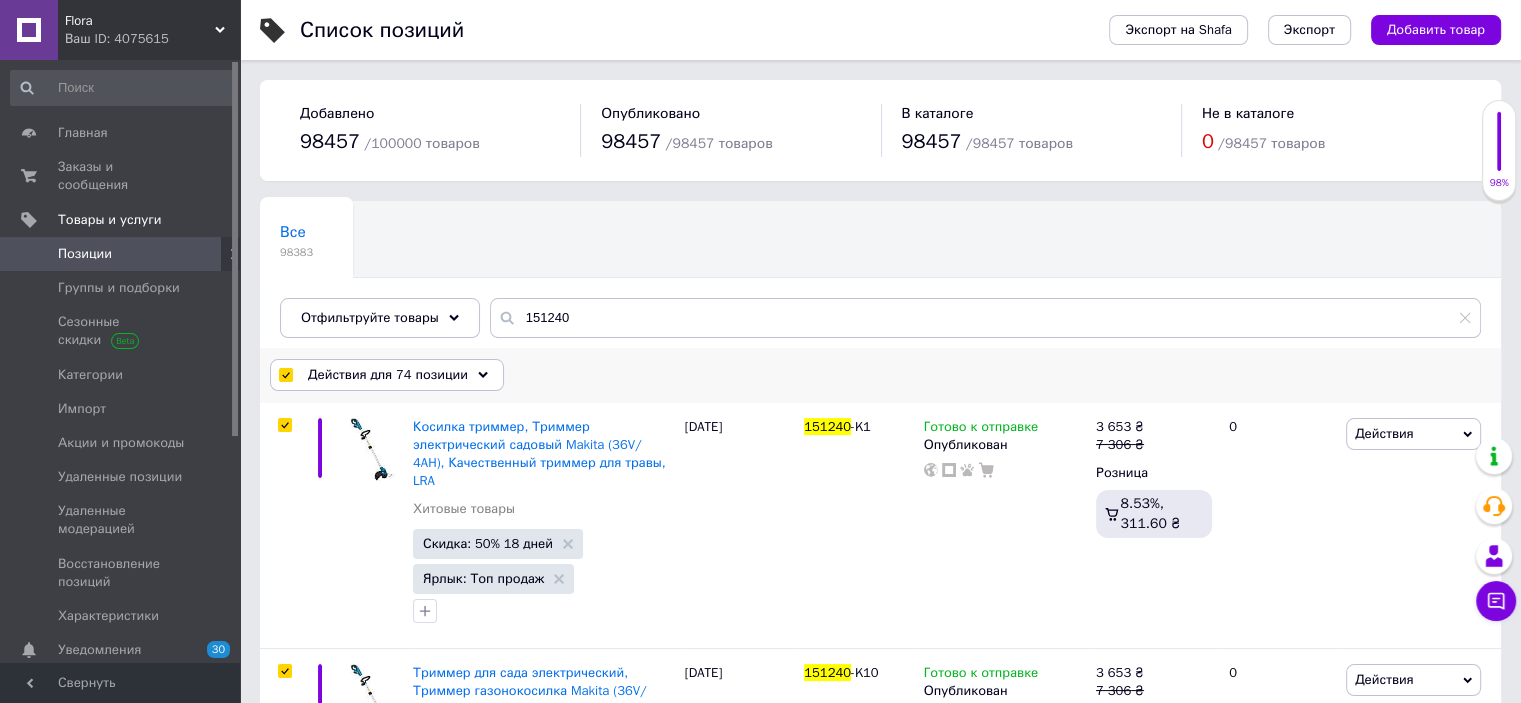 click on "Действия для 74 позиции" at bounding box center [388, 375] 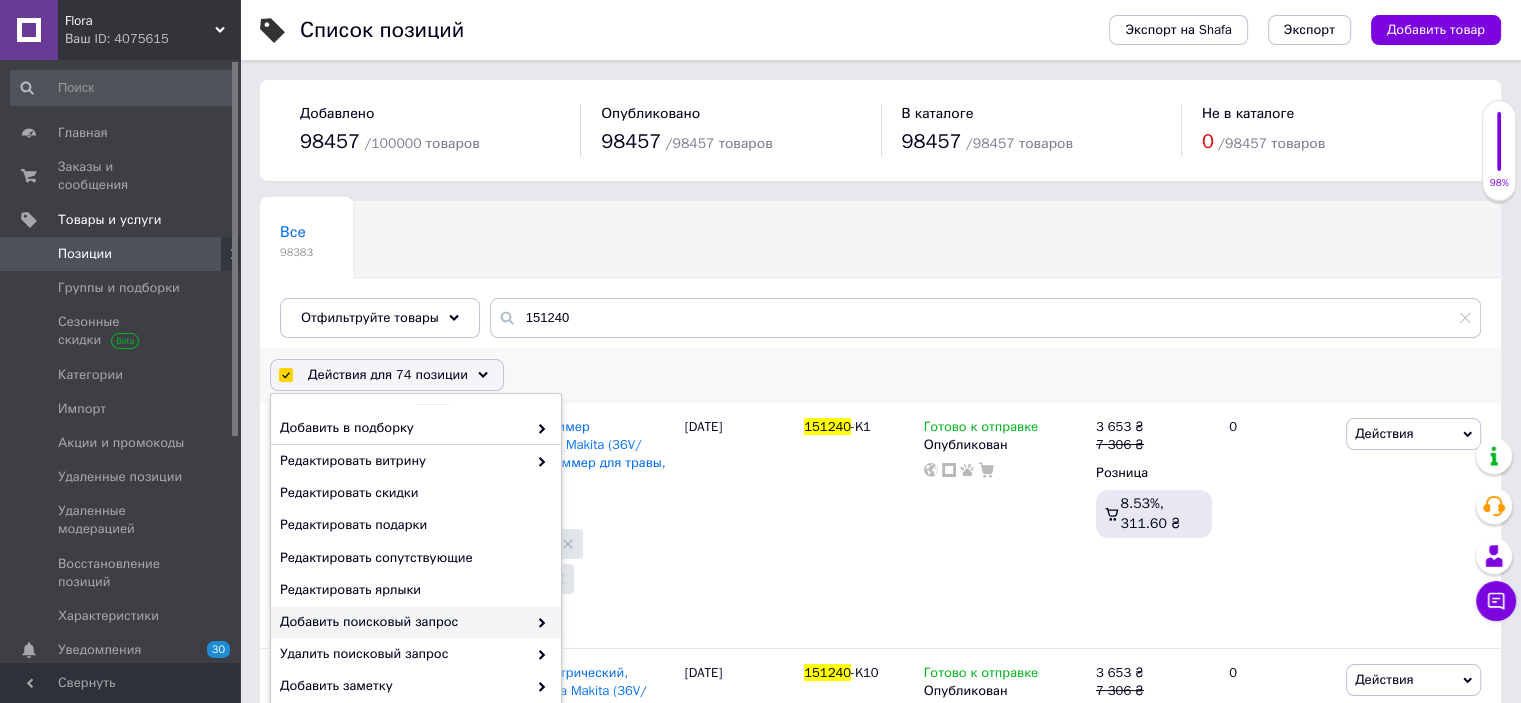 scroll, scrollTop: 190, scrollLeft: 0, axis: vertical 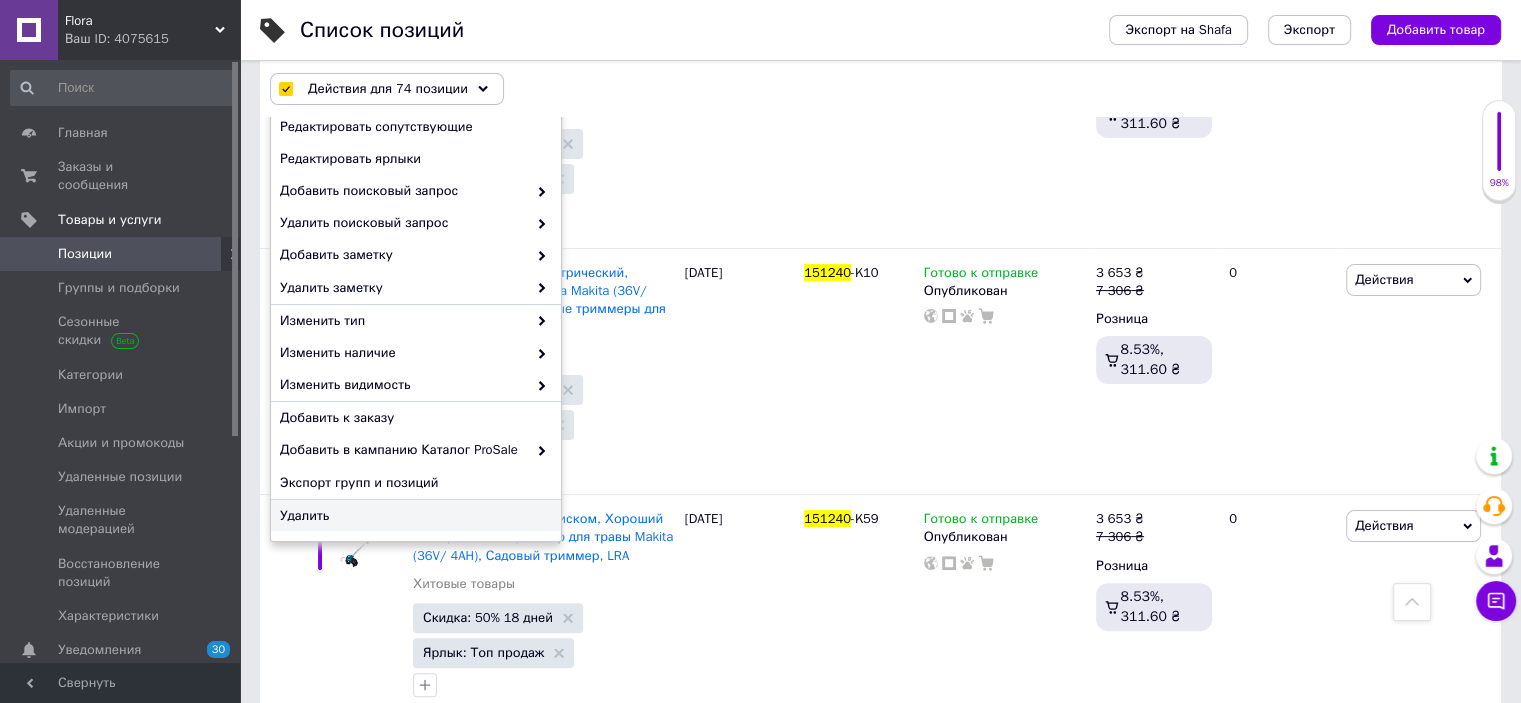 click on "Удалить" at bounding box center [413, 516] 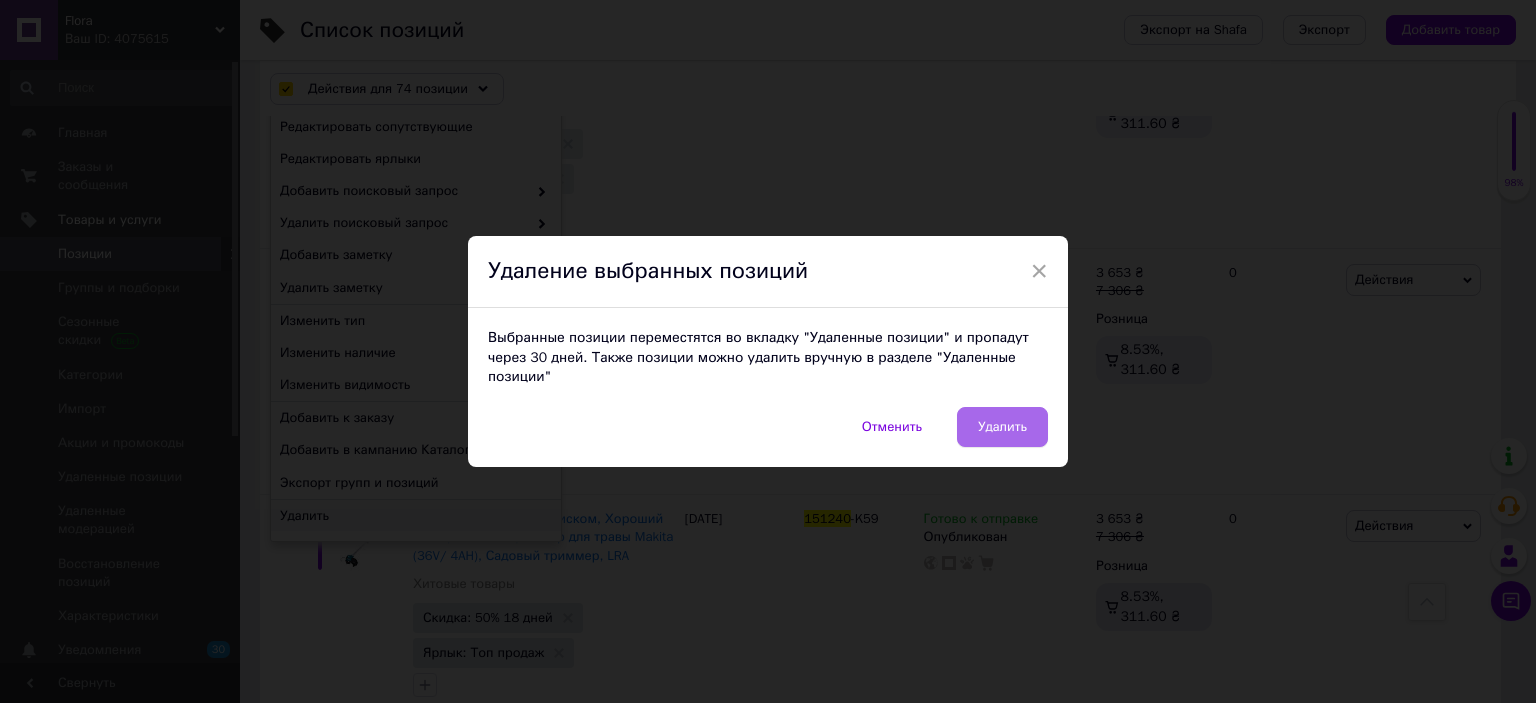 click on "Удалить" at bounding box center [1002, 427] 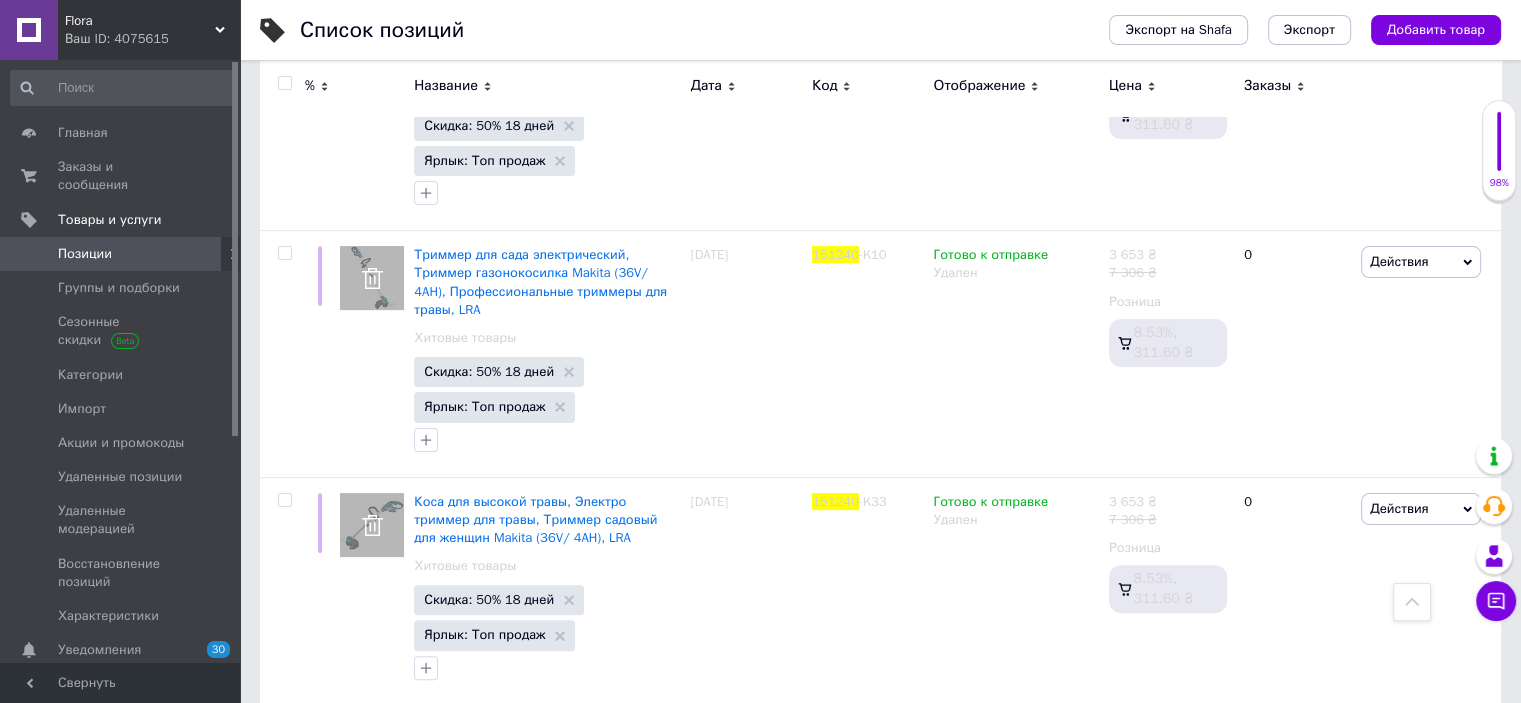 scroll, scrollTop: 0, scrollLeft: 0, axis: both 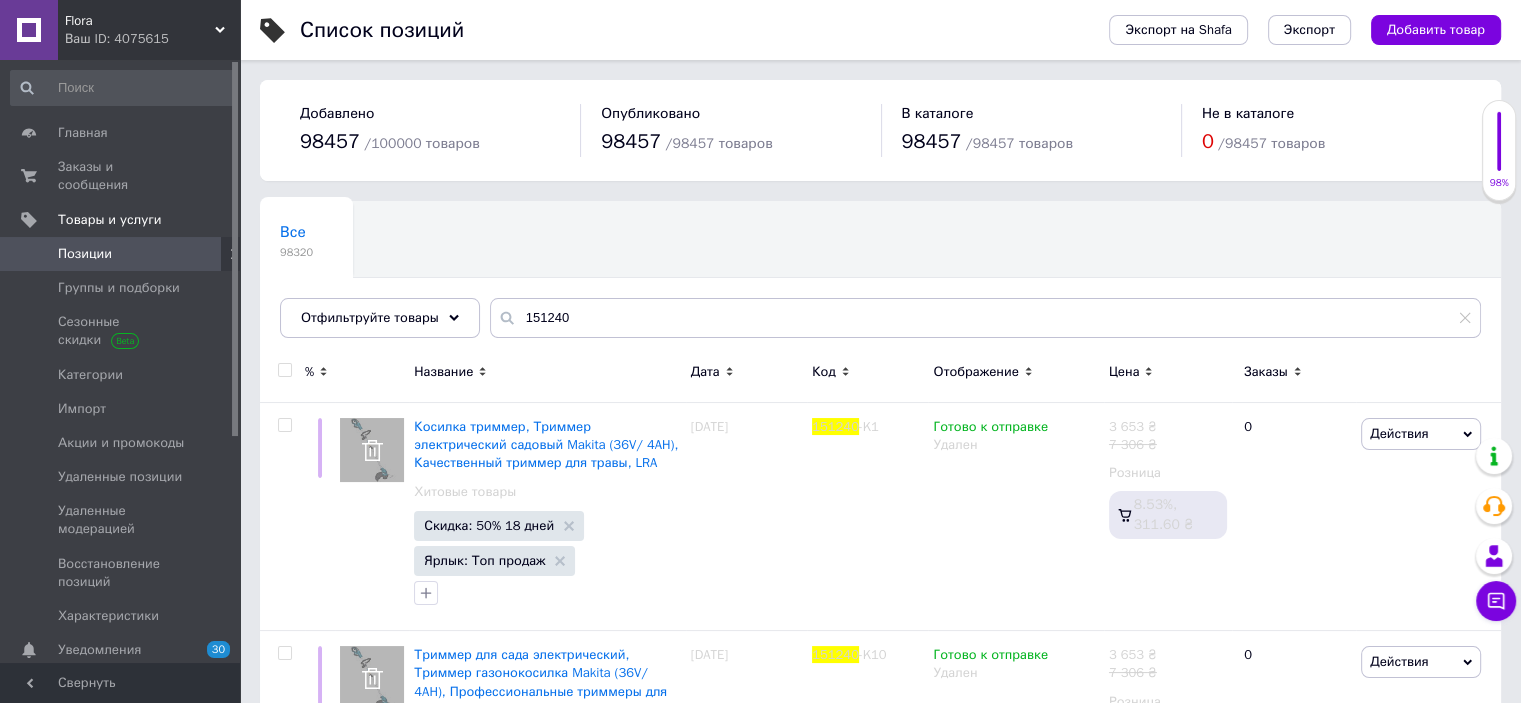 click on "Позиции" at bounding box center (121, 254) 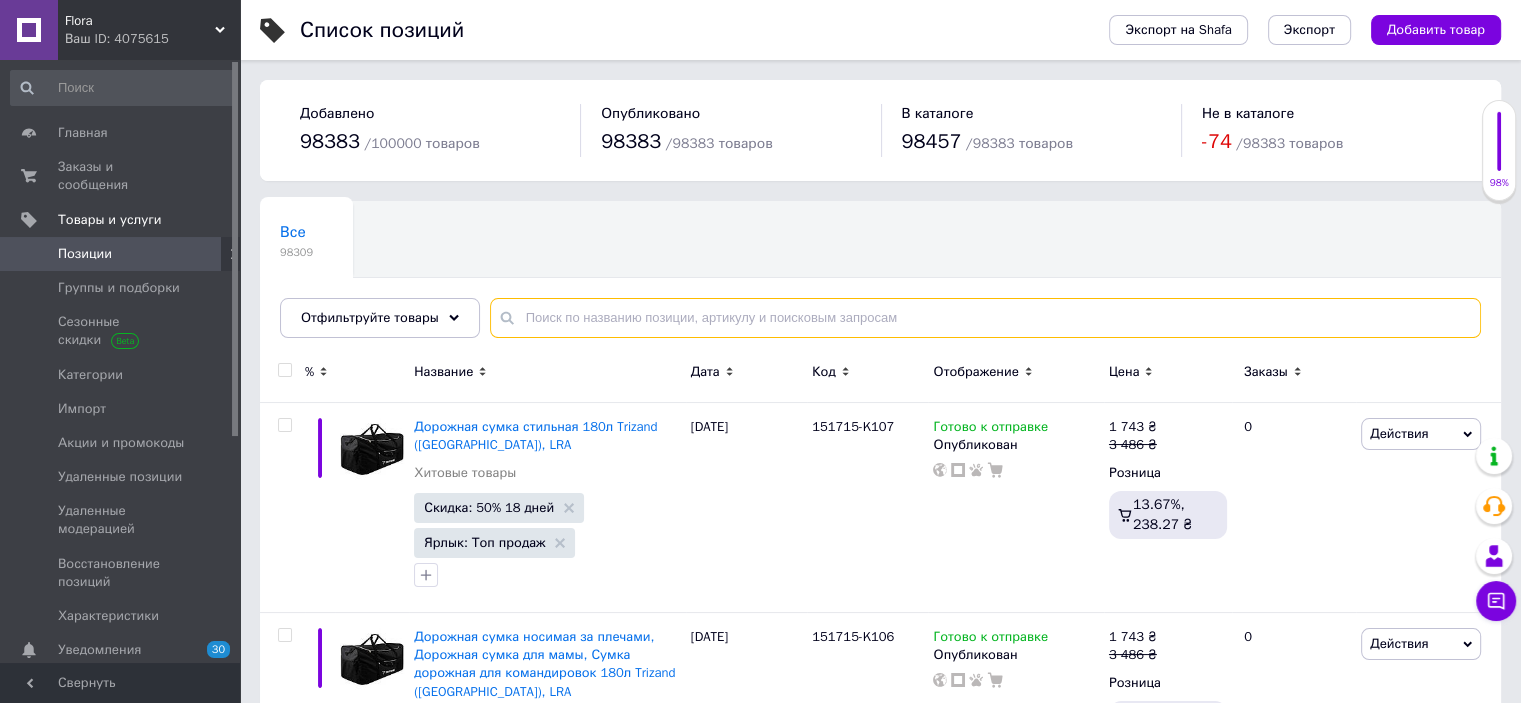 click at bounding box center (985, 318) 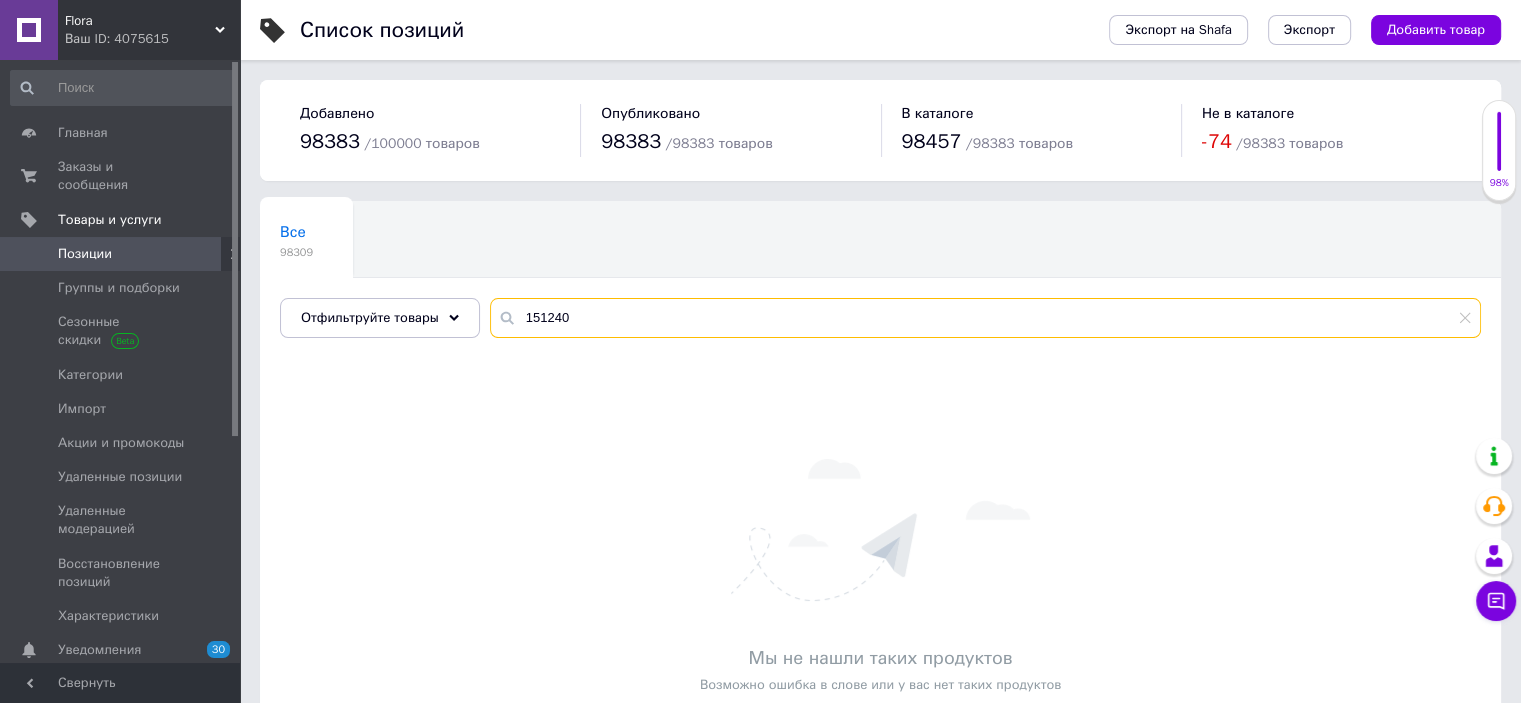 paste on "085" 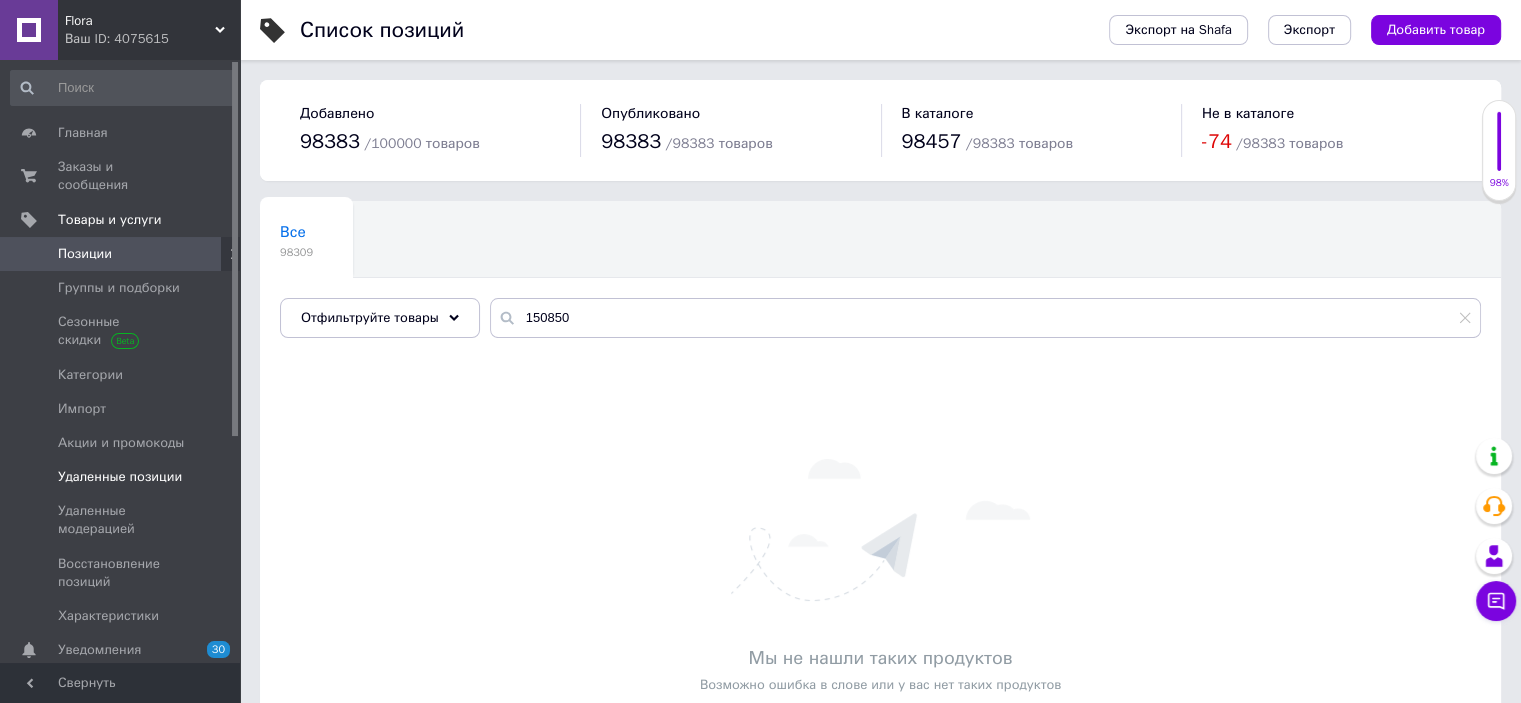 click on "Удаленные позиции" at bounding box center [121, 477] 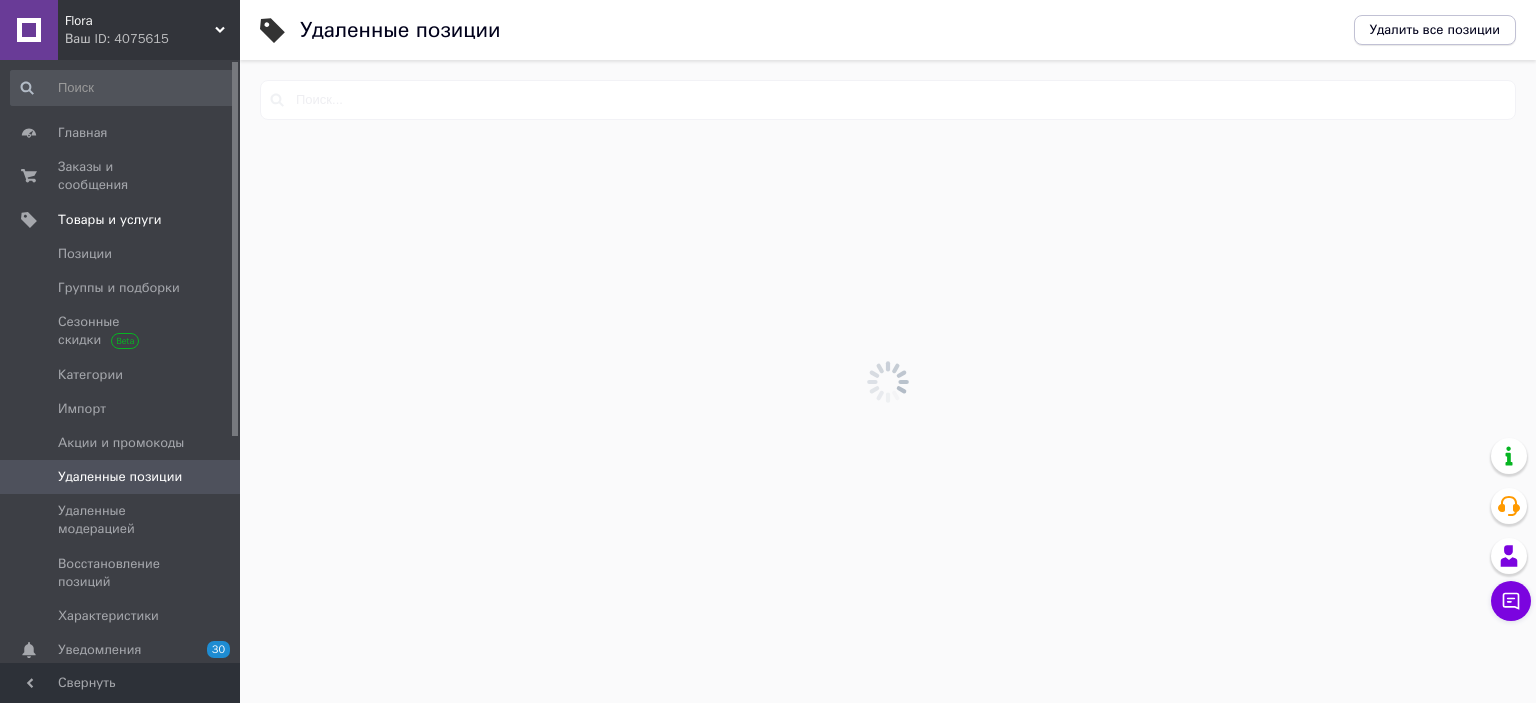 click on "Удалить все позиции" at bounding box center (1435, 30) 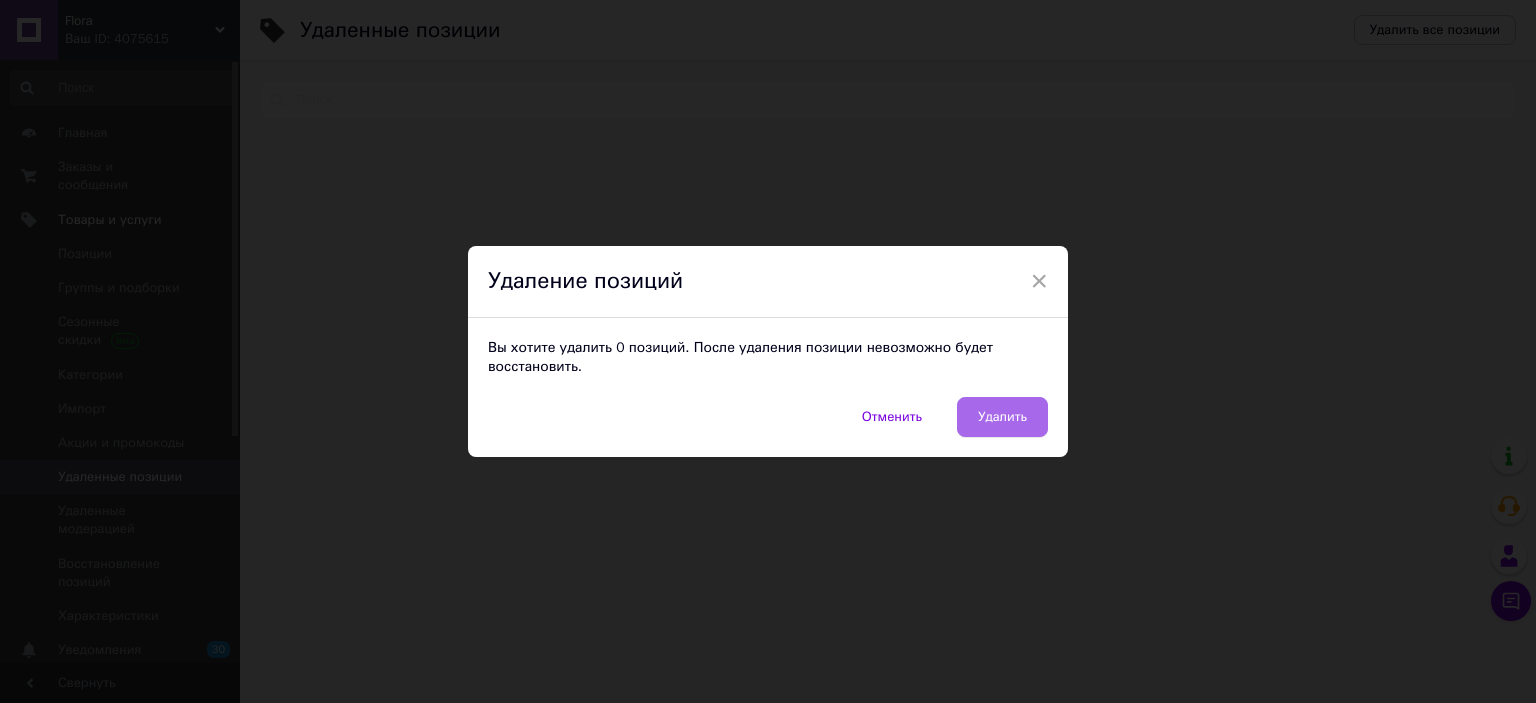 click on "Удалить" at bounding box center (1002, 417) 